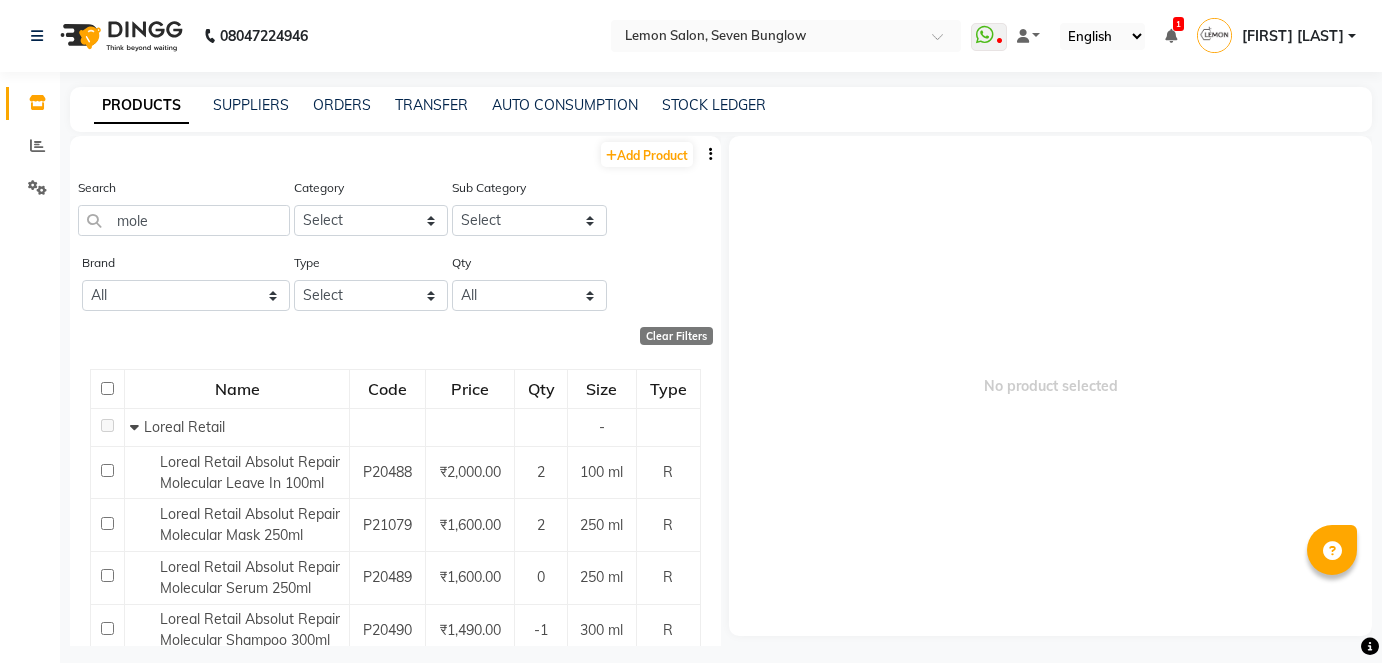scroll, scrollTop: 0, scrollLeft: 0, axis: both 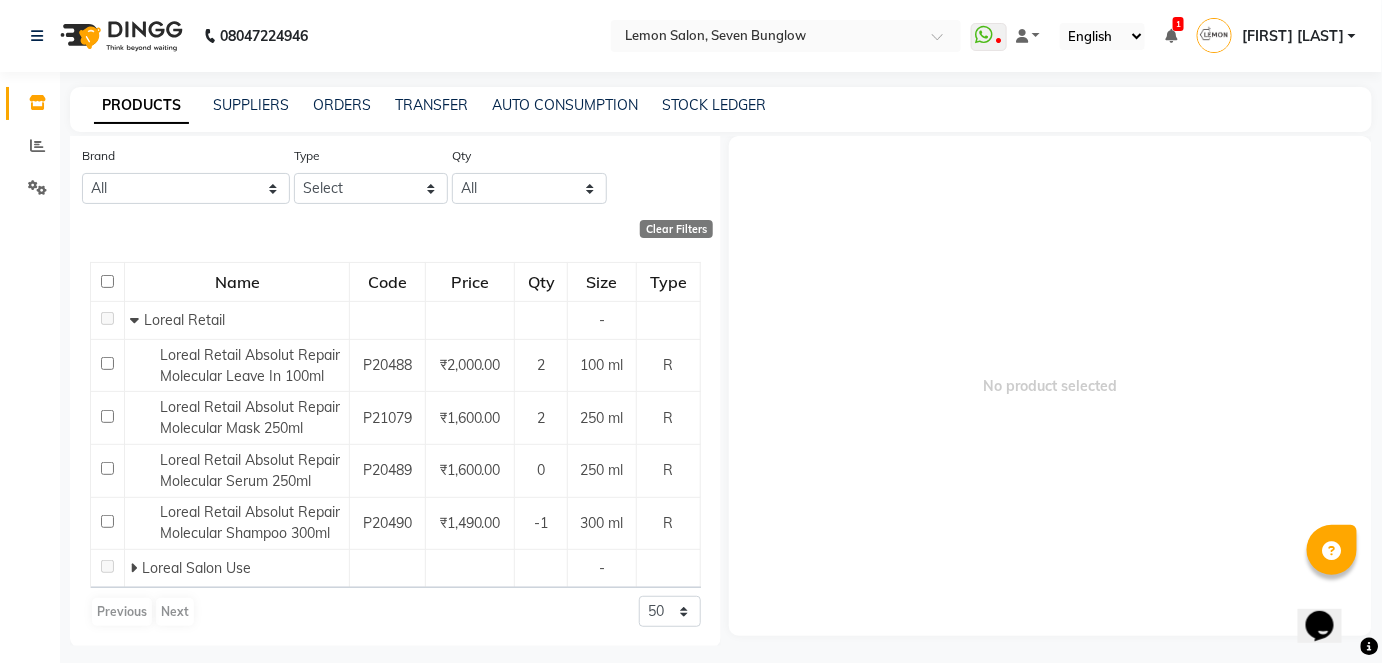 click on "PRODUCTS SUPPLIERS ORDERS TRANSFER AUTO CONSUMPTION STOCK LEDGER" 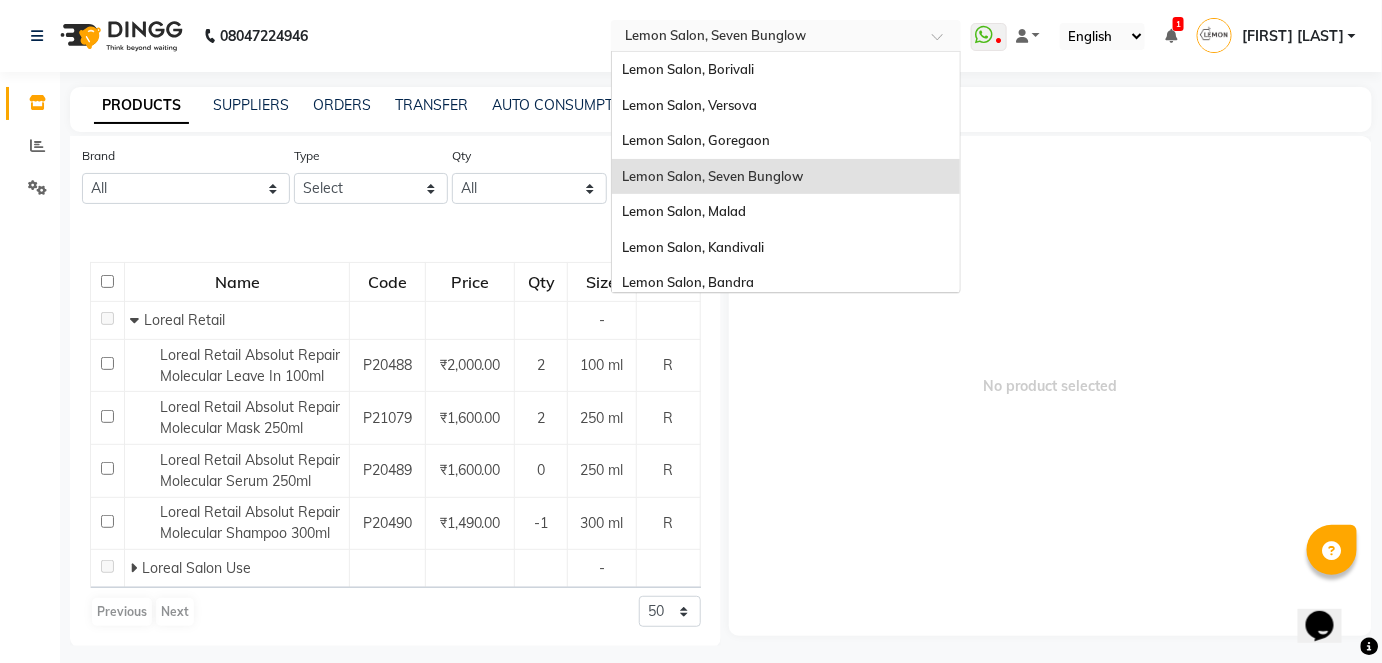 click at bounding box center [944, 42] 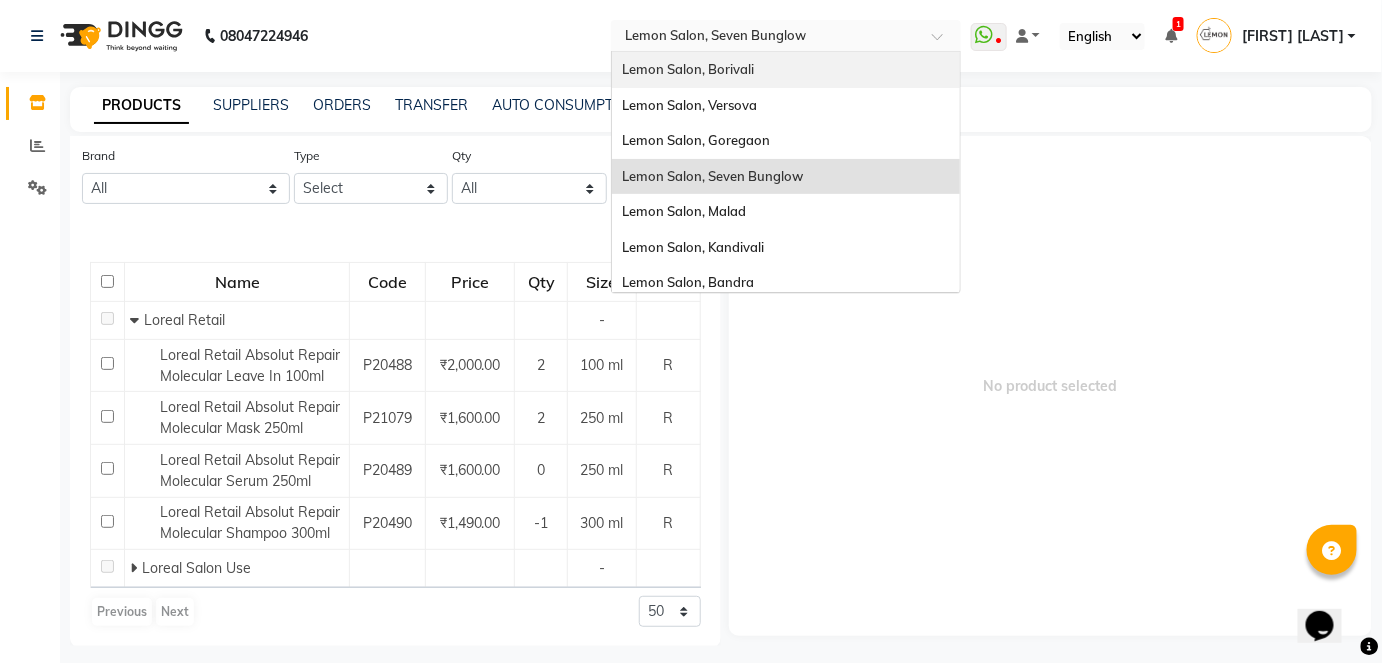 scroll, scrollTop: 186, scrollLeft: 0, axis: vertical 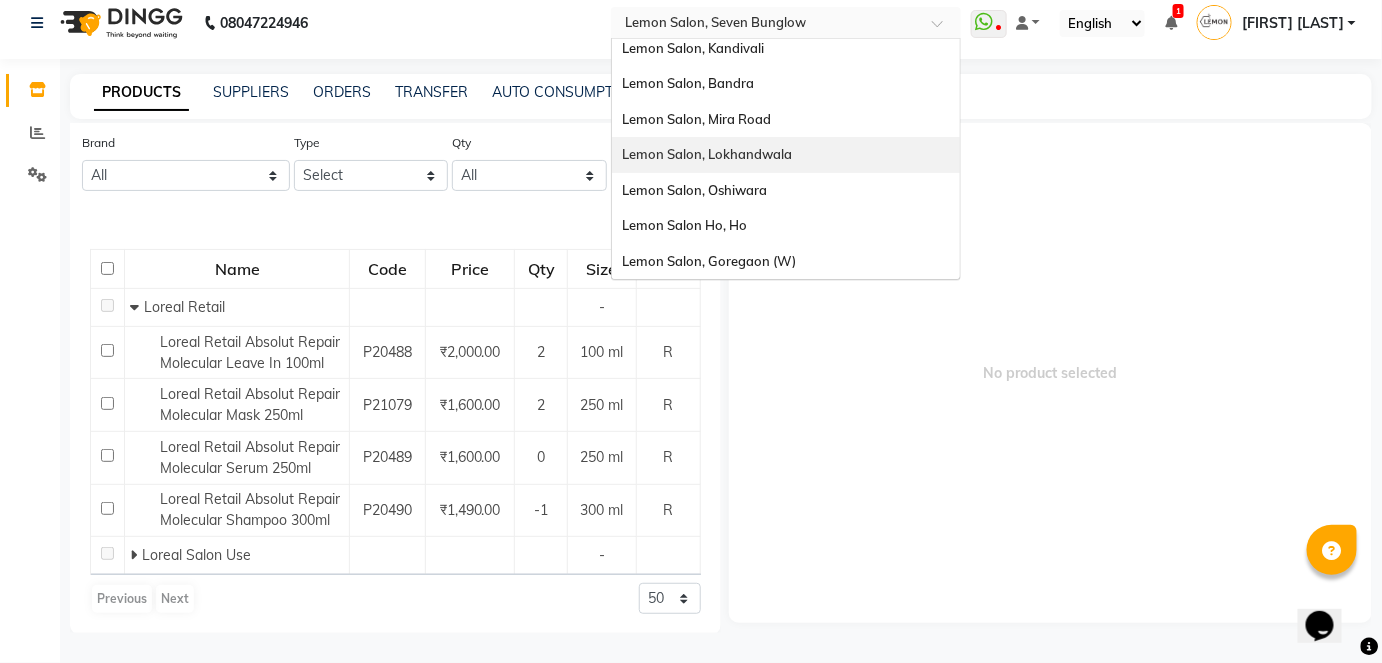 click on "Lemon Salon, Lokhandwala" at bounding box center (707, 154) 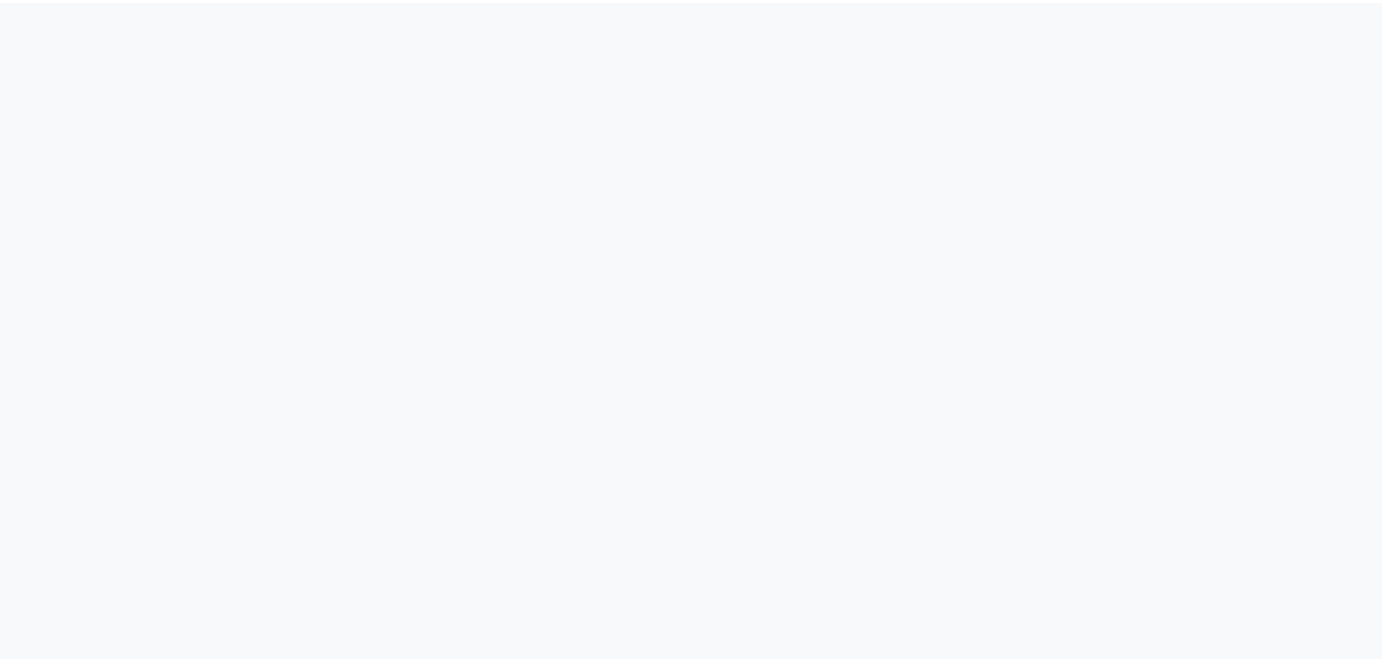 scroll, scrollTop: 0, scrollLeft: 0, axis: both 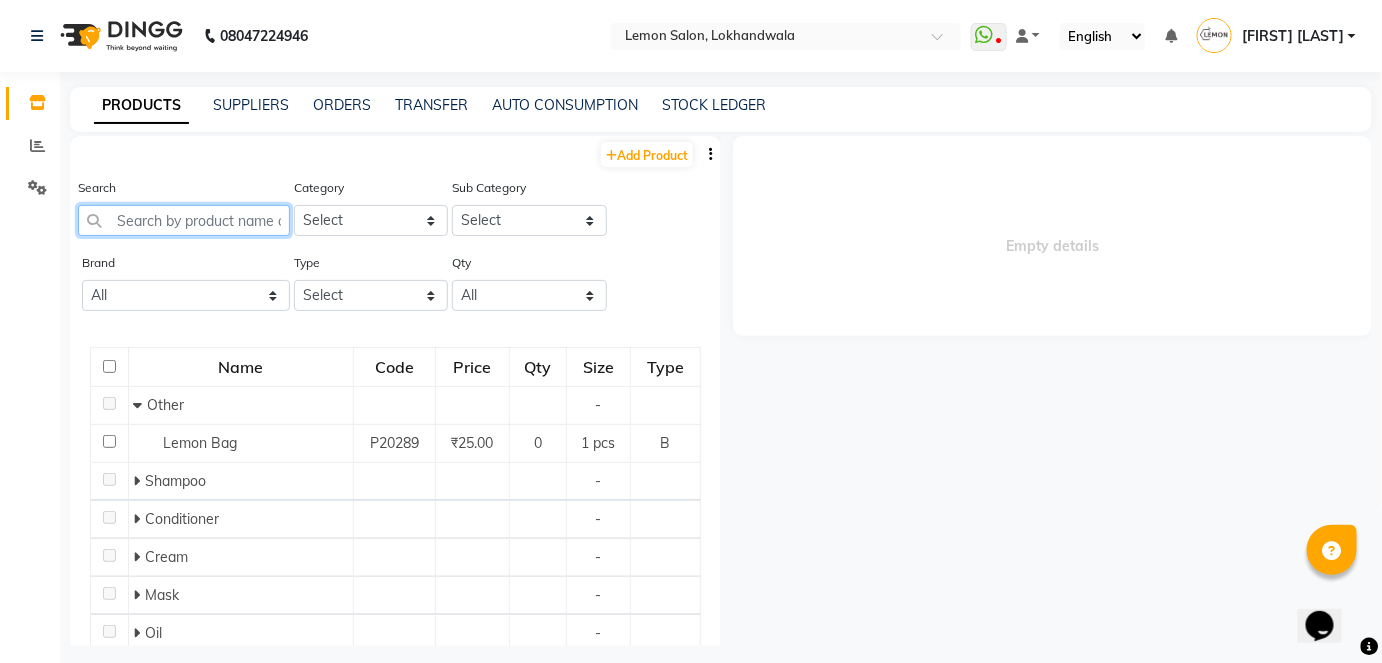 click 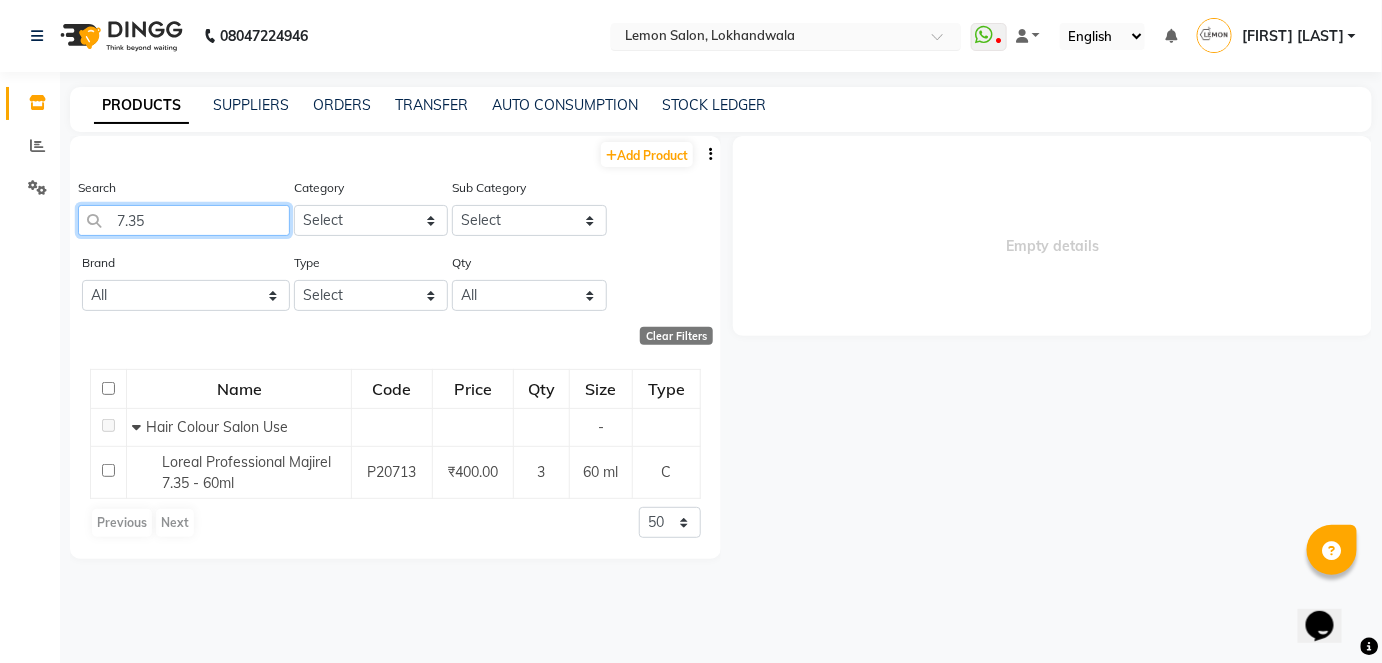 type on "7.35" 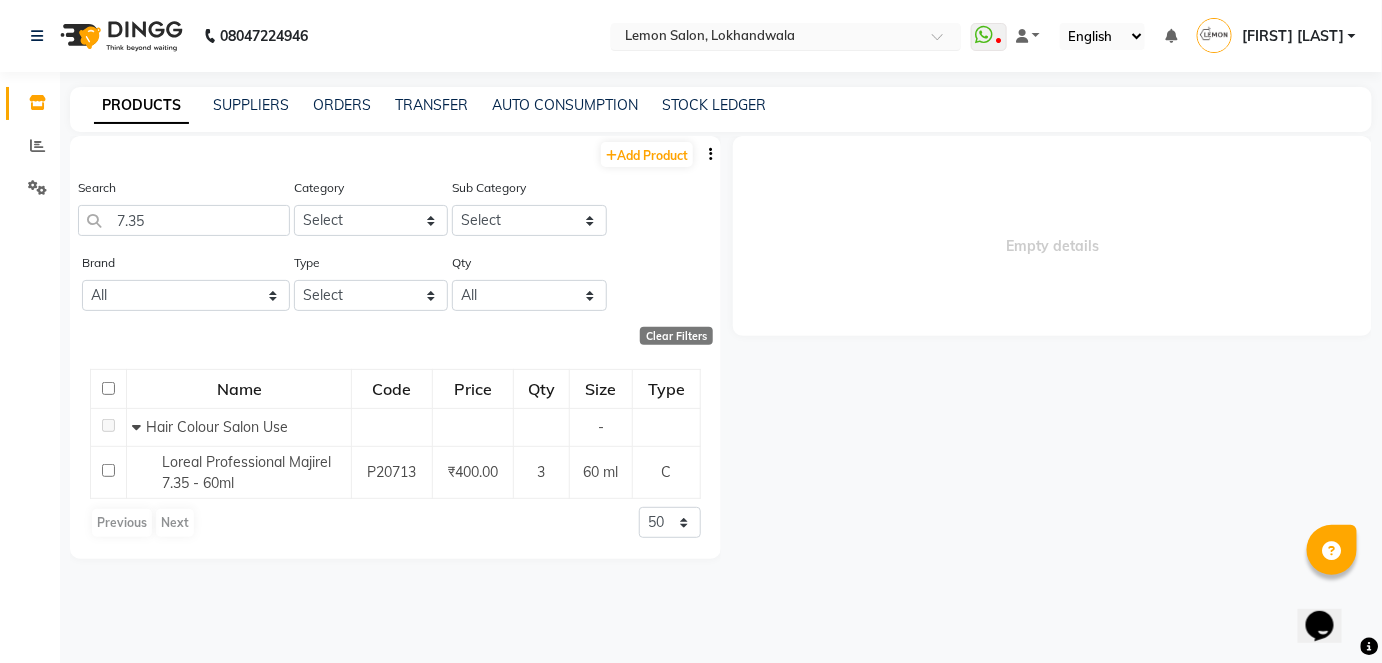 click at bounding box center (944, 42) 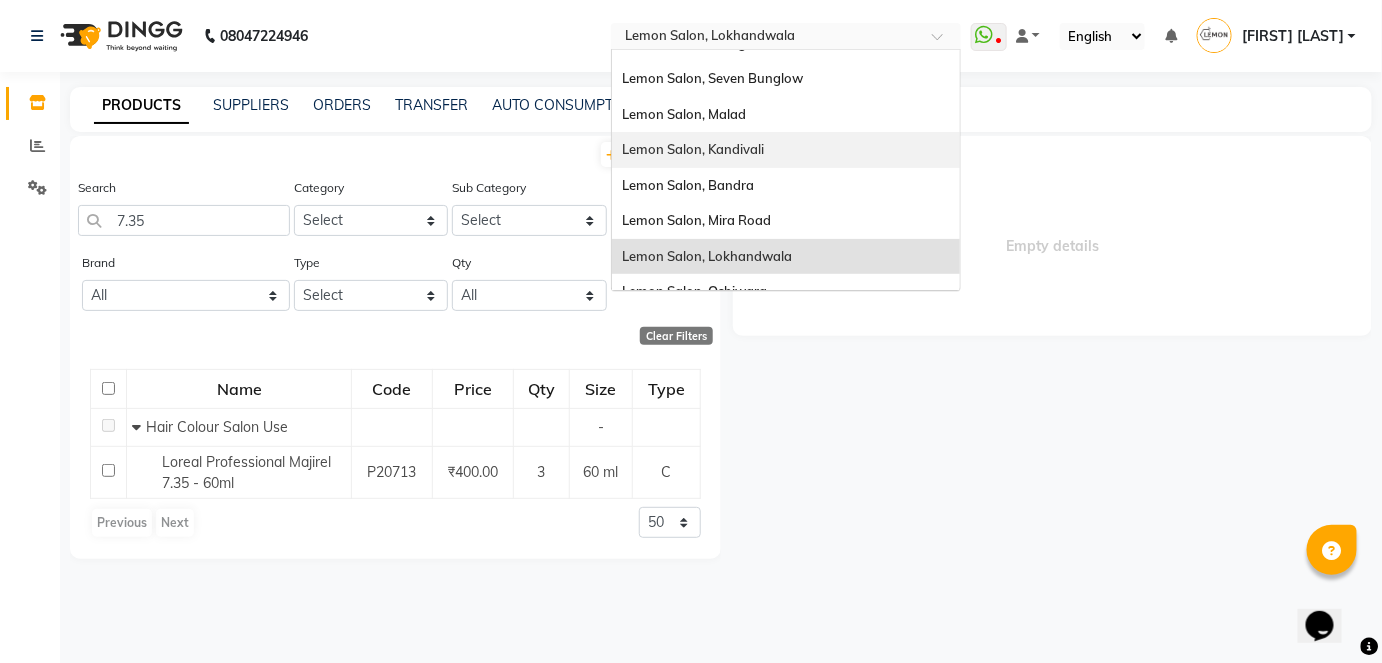 scroll, scrollTop: 4, scrollLeft: 0, axis: vertical 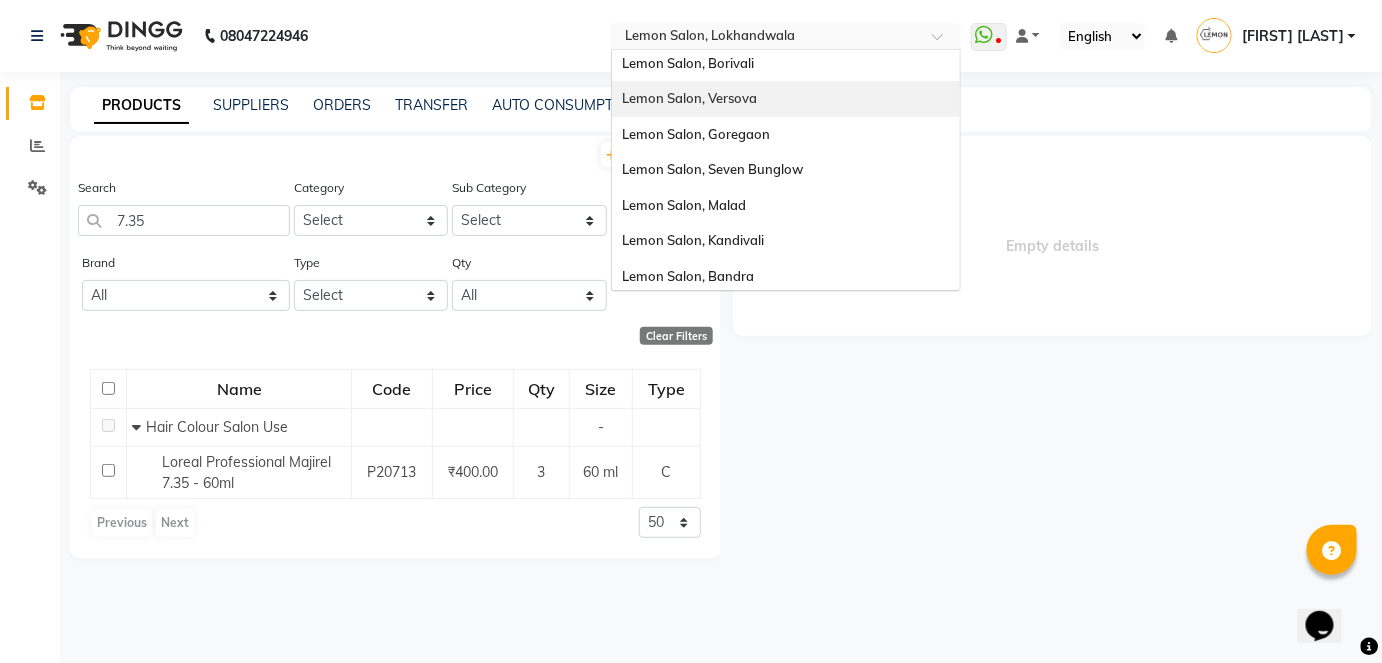 click on "Lemon Salon, Versova" at bounding box center (786, 99) 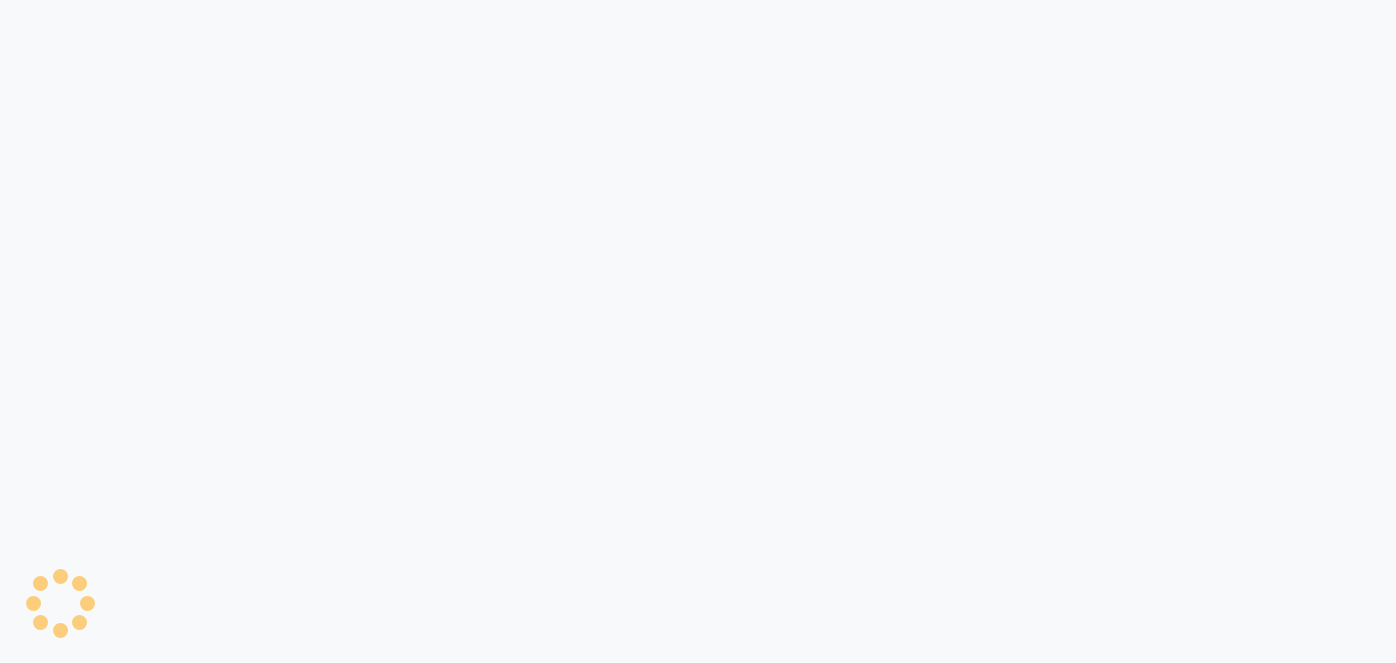 scroll, scrollTop: 0, scrollLeft: 0, axis: both 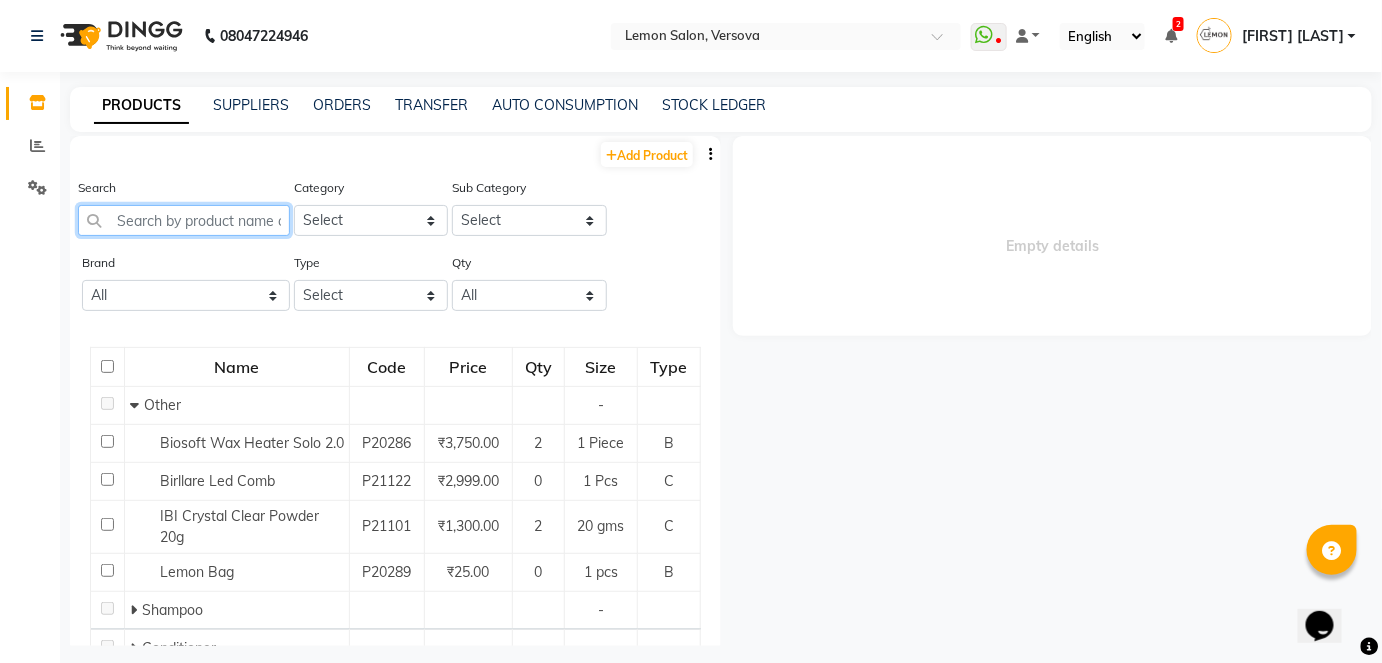 click 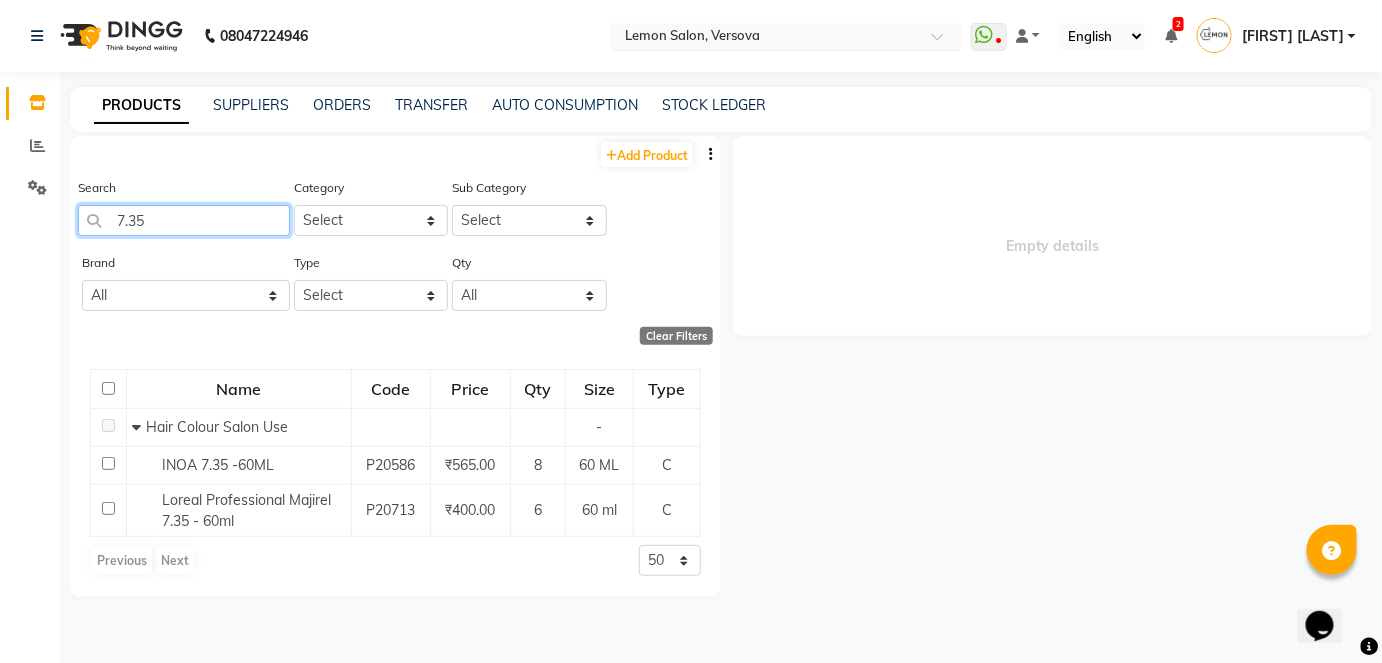 type on "7.35" 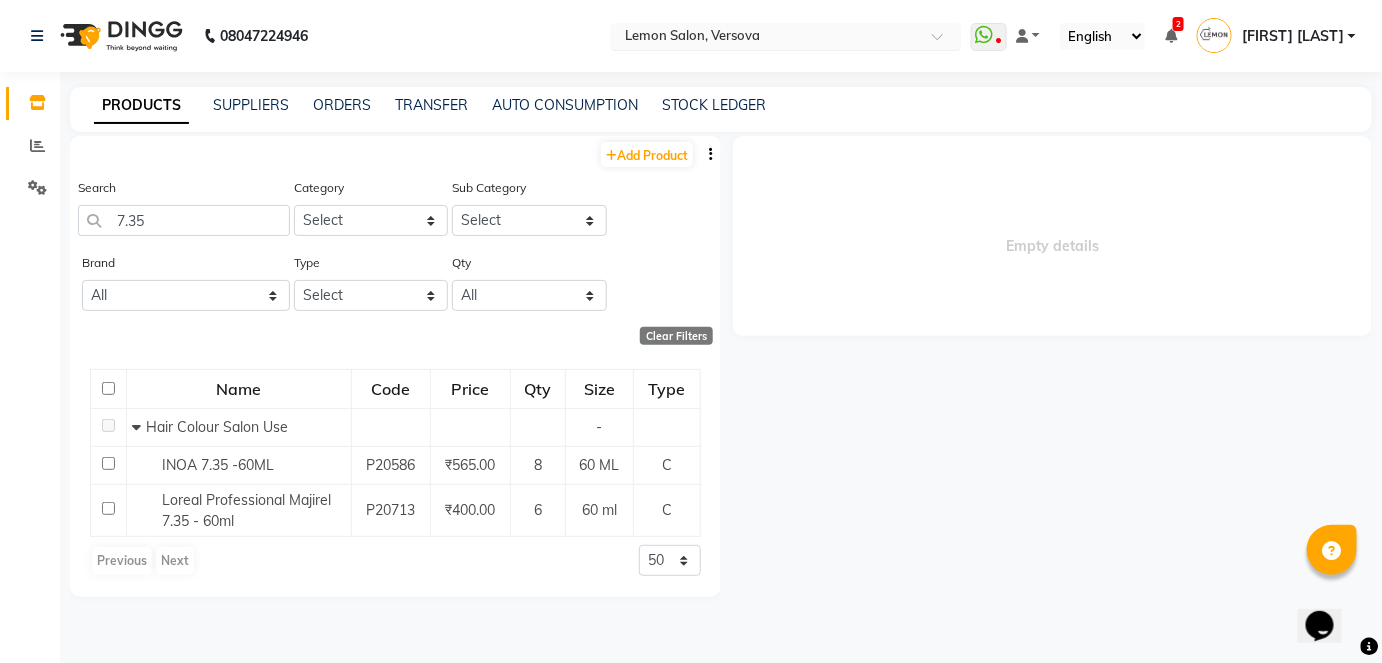 click at bounding box center (944, 42) 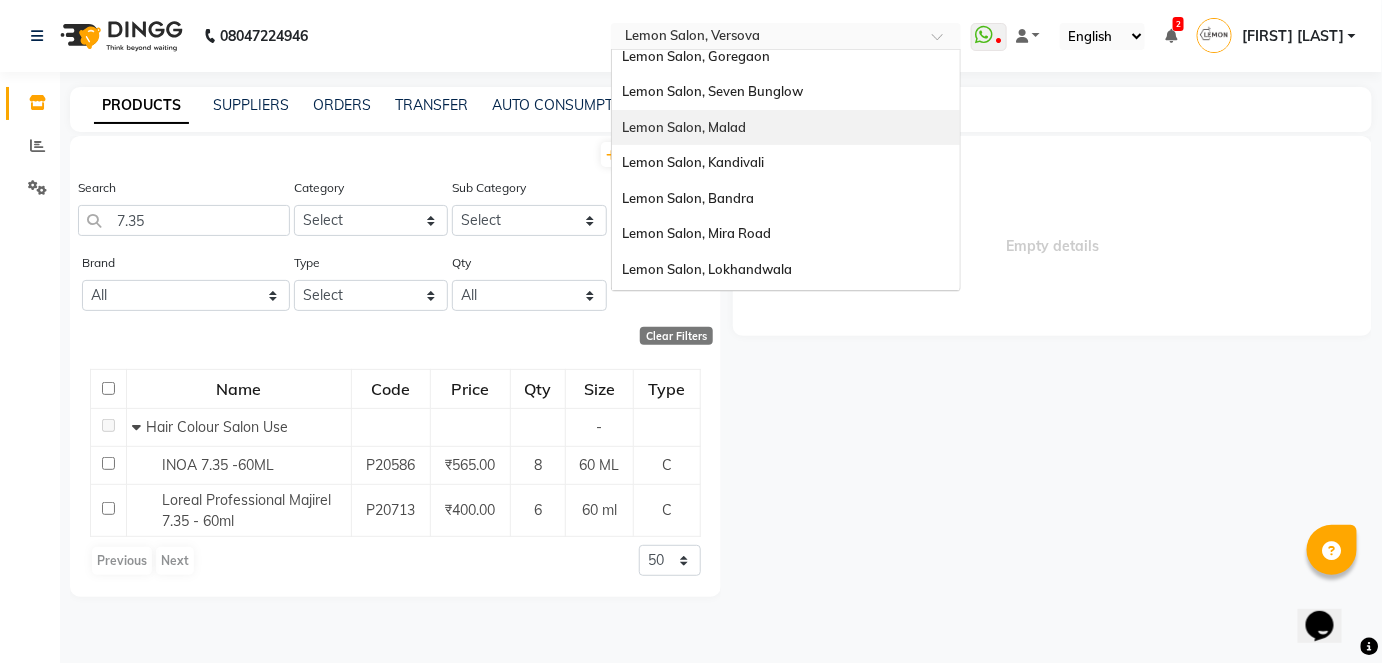 scroll, scrollTop: 181, scrollLeft: 0, axis: vertical 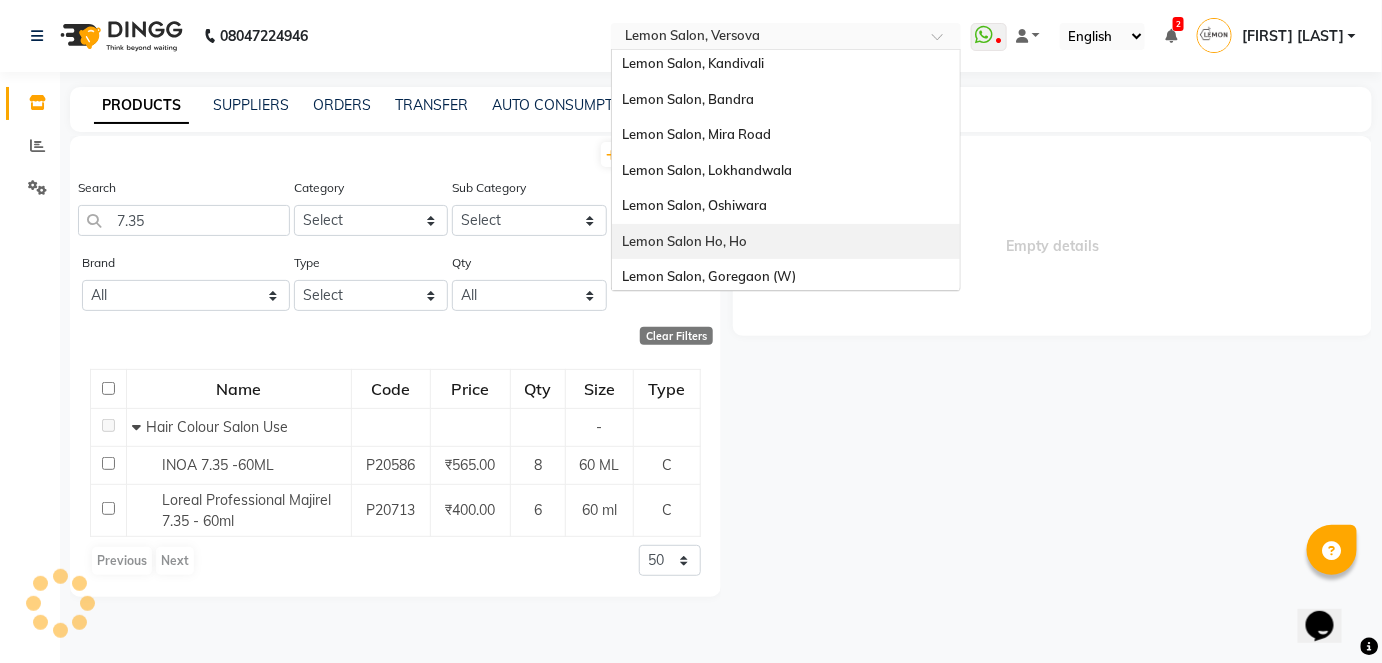 click on "Lemon Salon Ho, Ho" at bounding box center (786, 242) 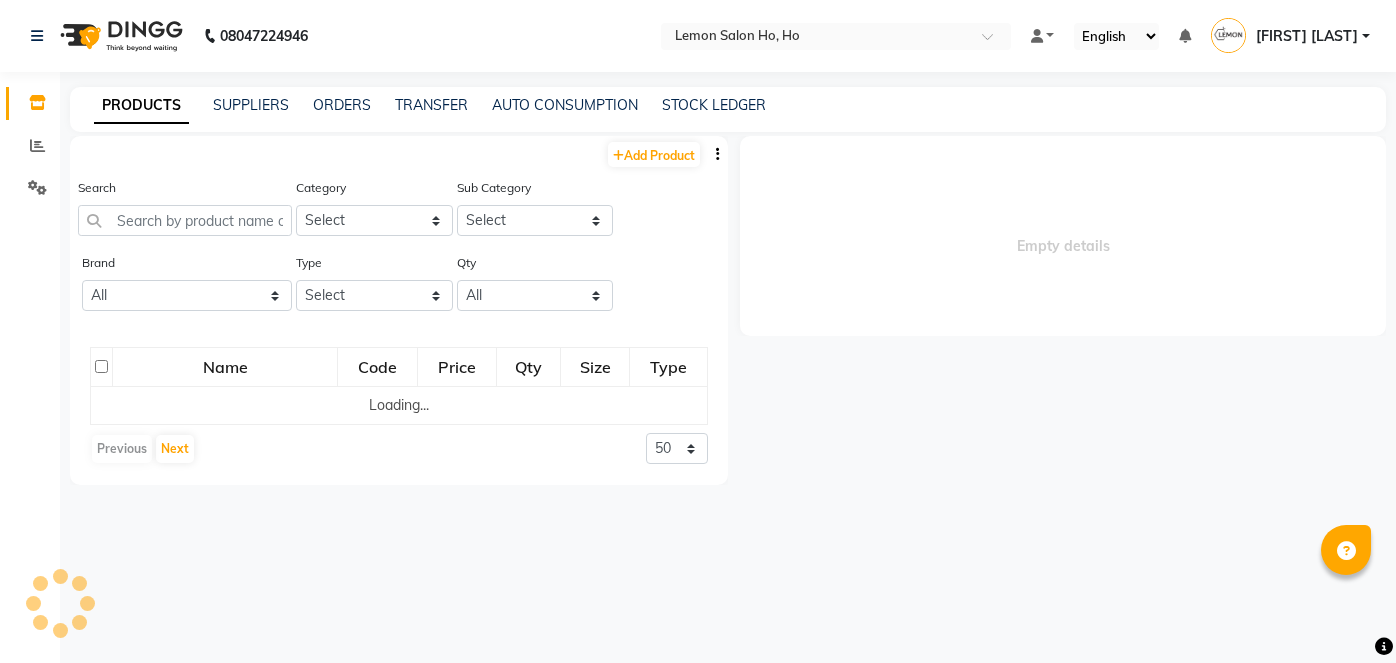 scroll, scrollTop: 0, scrollLeft: 0, axis: both 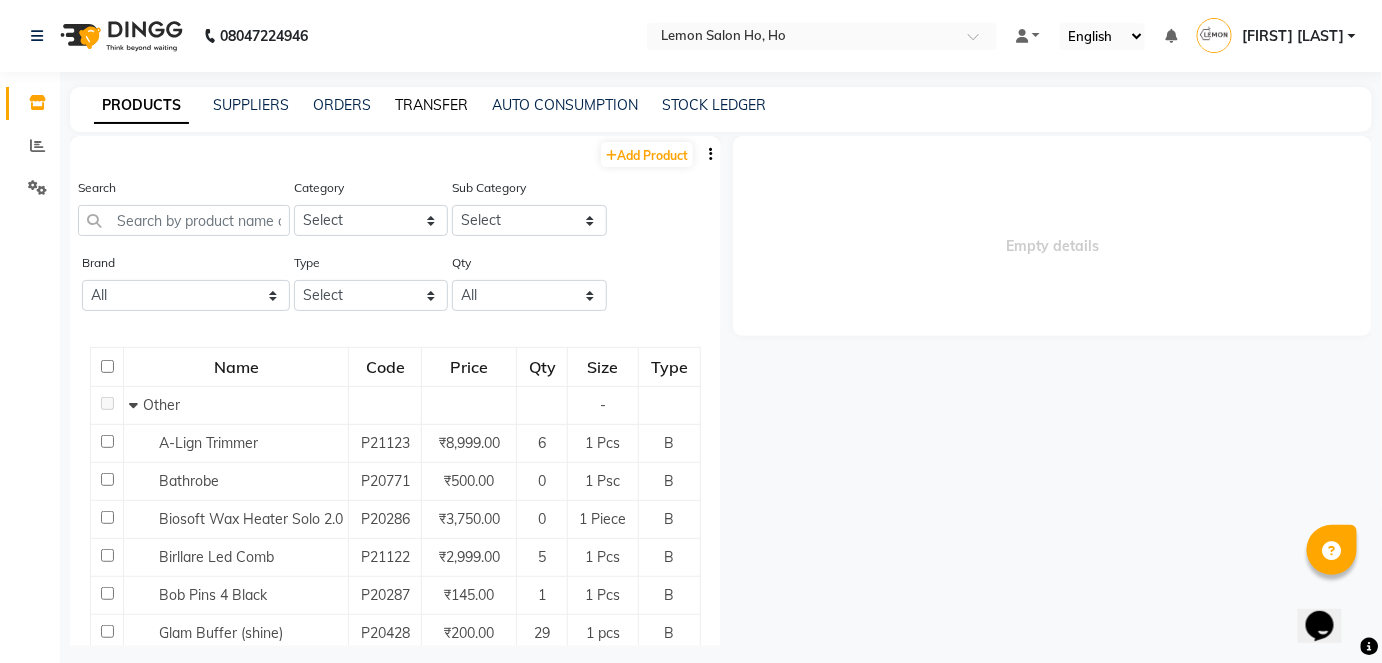 click on "TRANSFER" 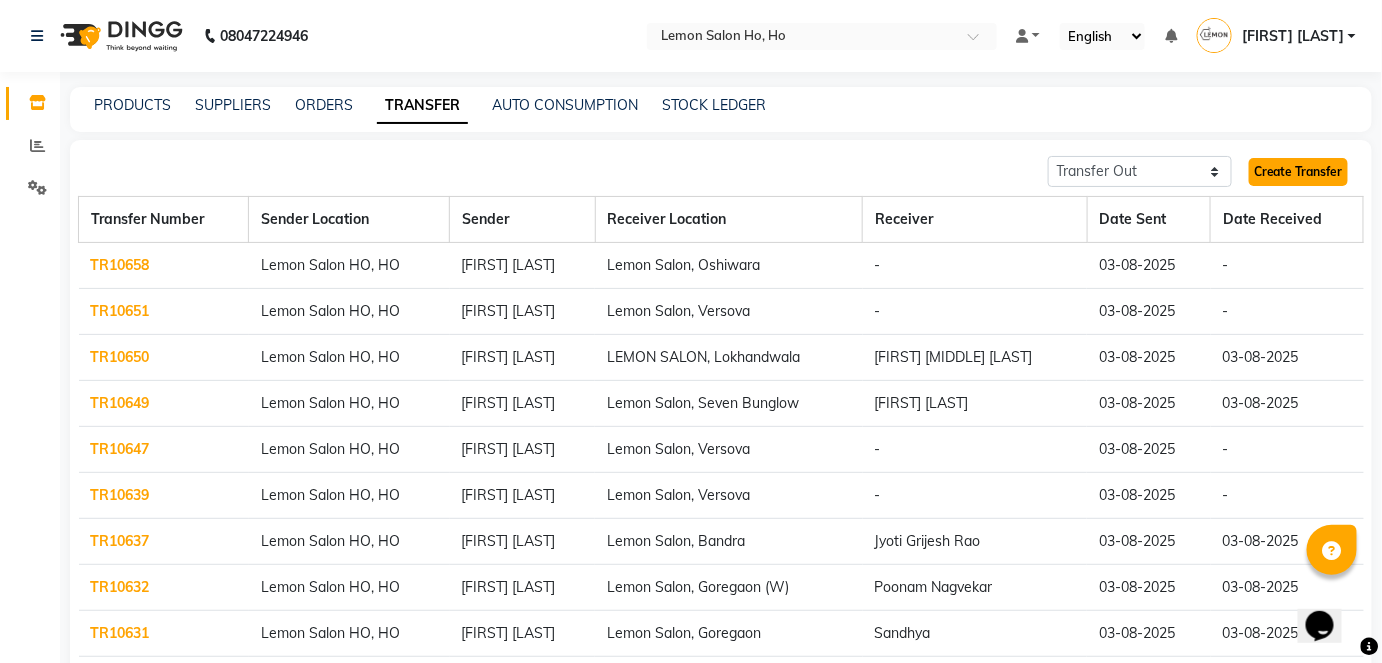 click on "Create Transfer" 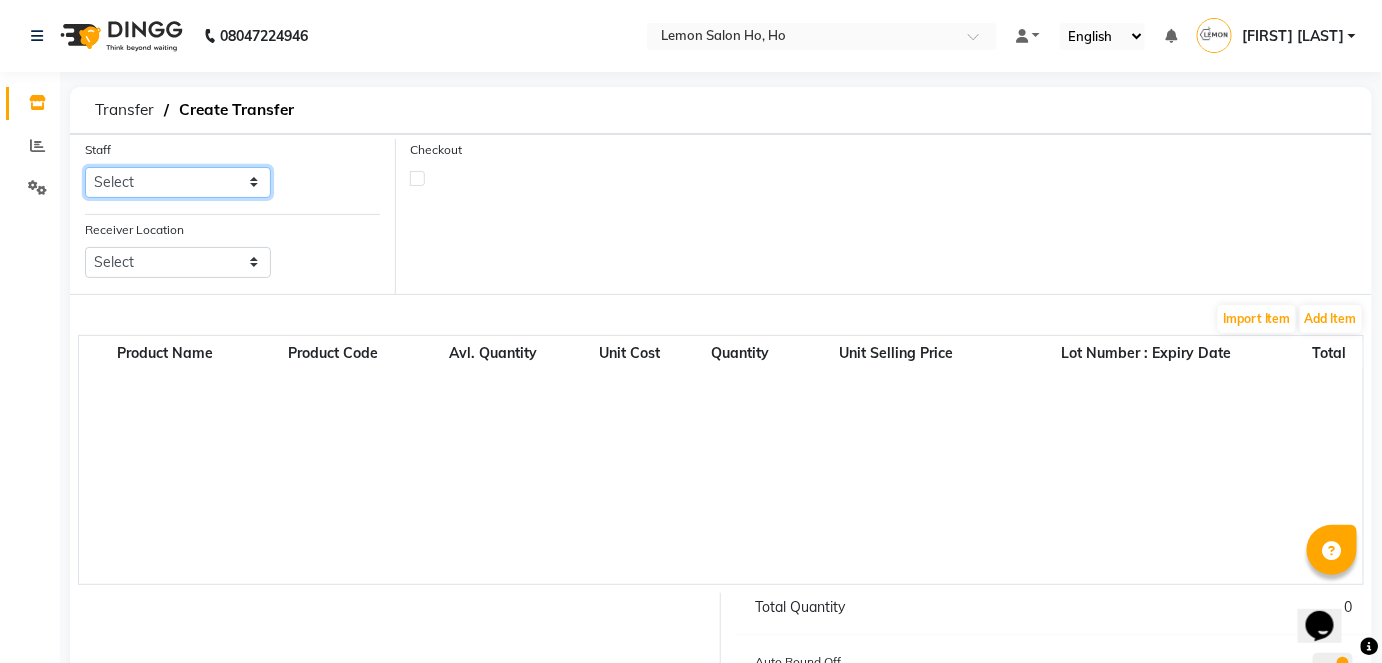 click on "Select Annie DC DINGG Support Farheen Ansari Kalpesh Kumavat  Mohammed Faisal Mukesh  Rohit Bhosle Roselooks Beauty  Runa Farah Das  Shadab" at bounding box center (178, 182) 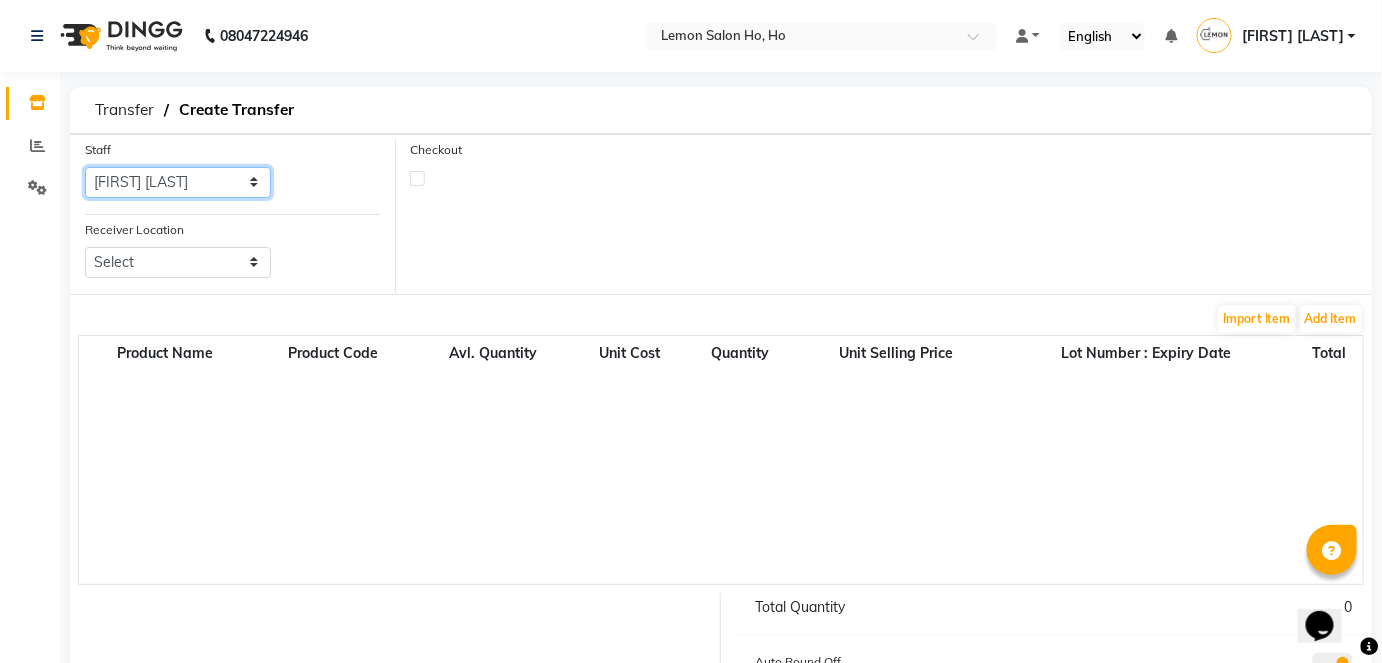click on "Select Annie DC DINGG Support Farheen Ansari Kalpesh Kumavat  Mohammed Faisal Mukesh  Rohit Bhosle Roselooks Beauty  Runa Farah Das  Shadab" at bounding box center (178, 182) 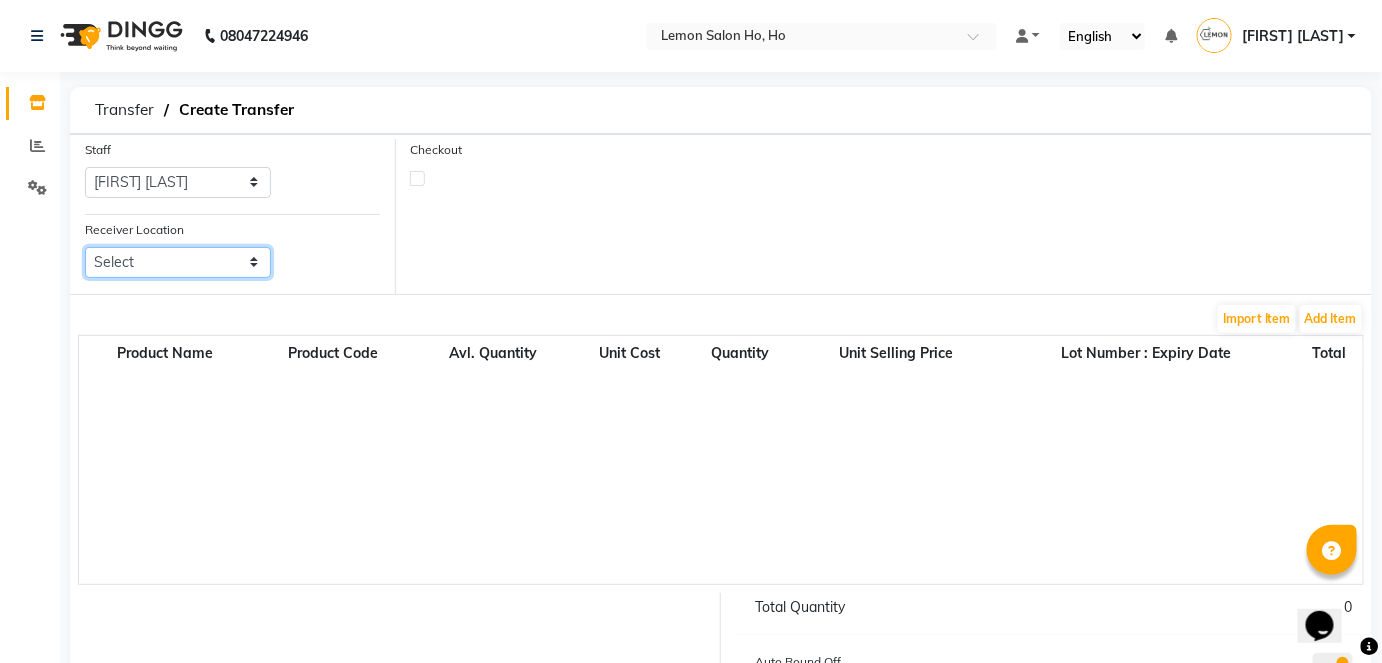click on "Select Lemon Salon, Lokhandwala  Lemon Salon, Malad Lemon Salon, Seven Bunglow Lemon Salon, Bandra Lemon Salon, Versova Lemon Salon, Goregaon Lemon Salon, Oshiwara Lemon Salon, Borivali Lemon Salon, Mira Road Lemon Salon, Kandivali Lemon Salon, Goregaon (W)" at bounding box center (178, 262) 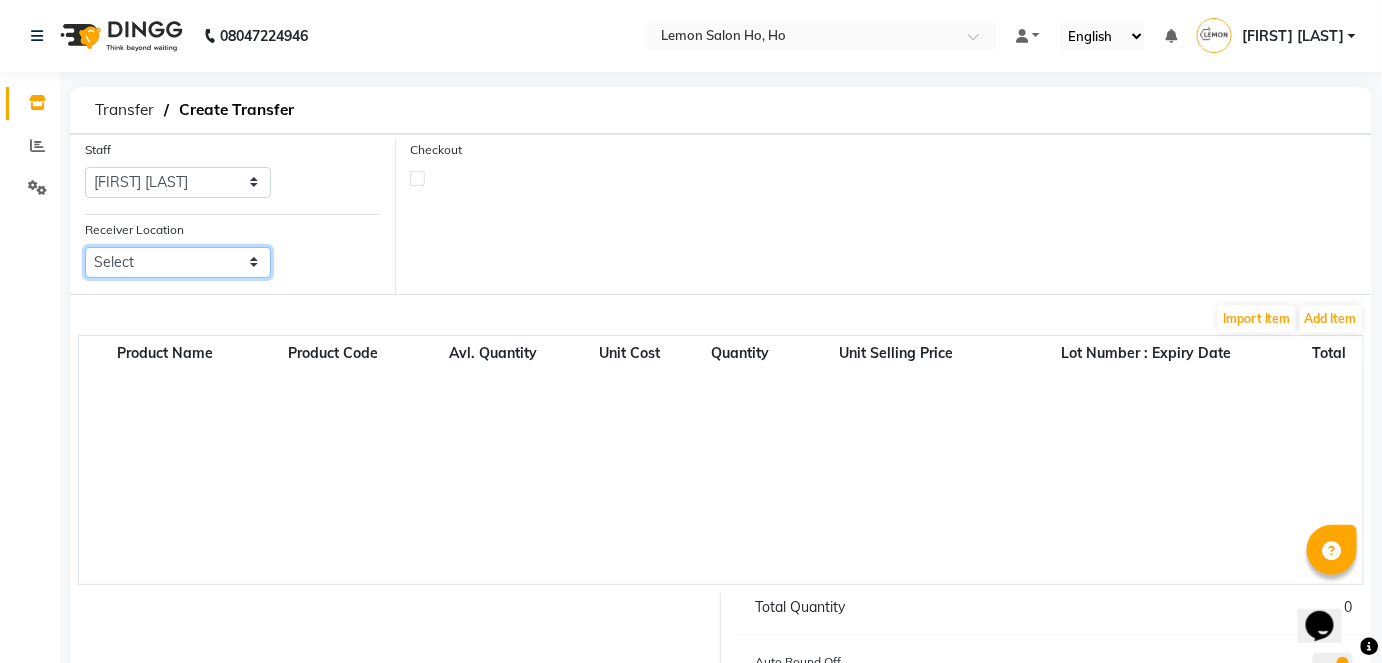 select on "958" 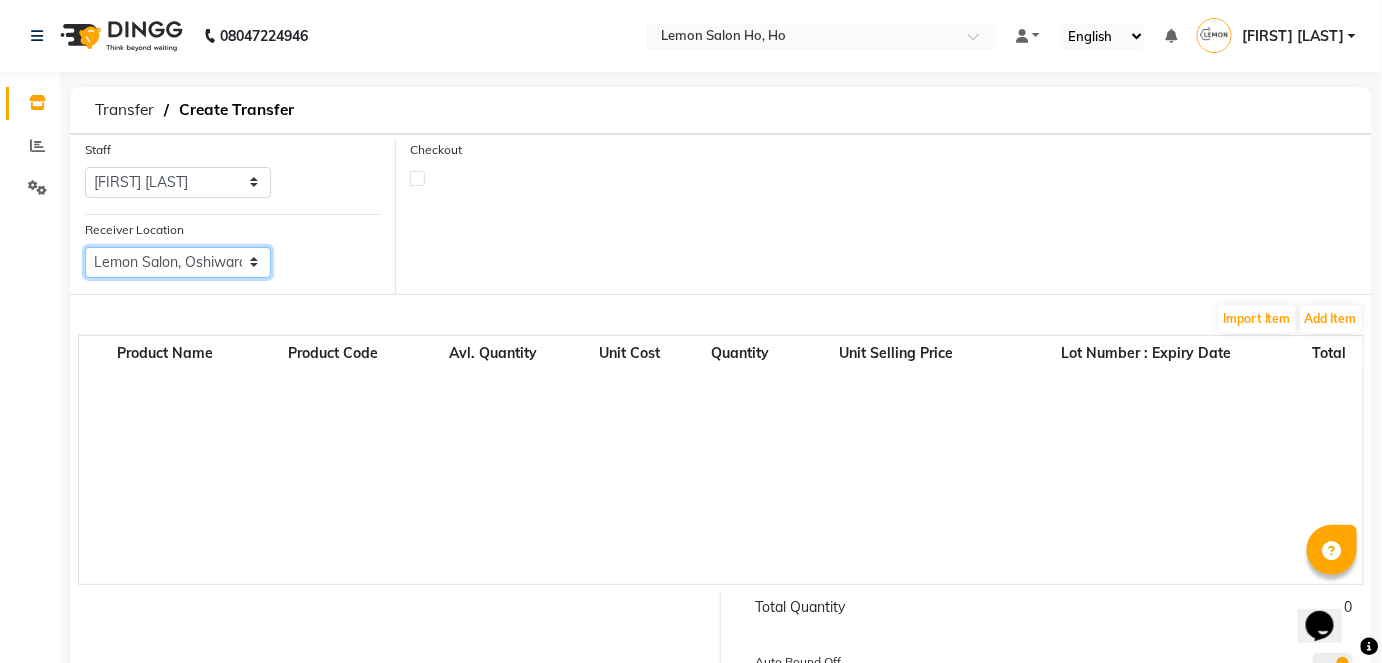 click on "Select Lemon Salon, Lokhandwala  Lemon Salon, Malad Lemon Salon, Seven Bunglow Lemon Salon, Bandra Lemon Salon, Versova Lemon Salon, Goregaon Lemon Salon, Oshiwara Lemon Salon, Borivali Lemon Salon, Mira Road Lemon Salon, Kandivali Lemon Salon, Goregaon (W)" at bounding box center [178, 262] 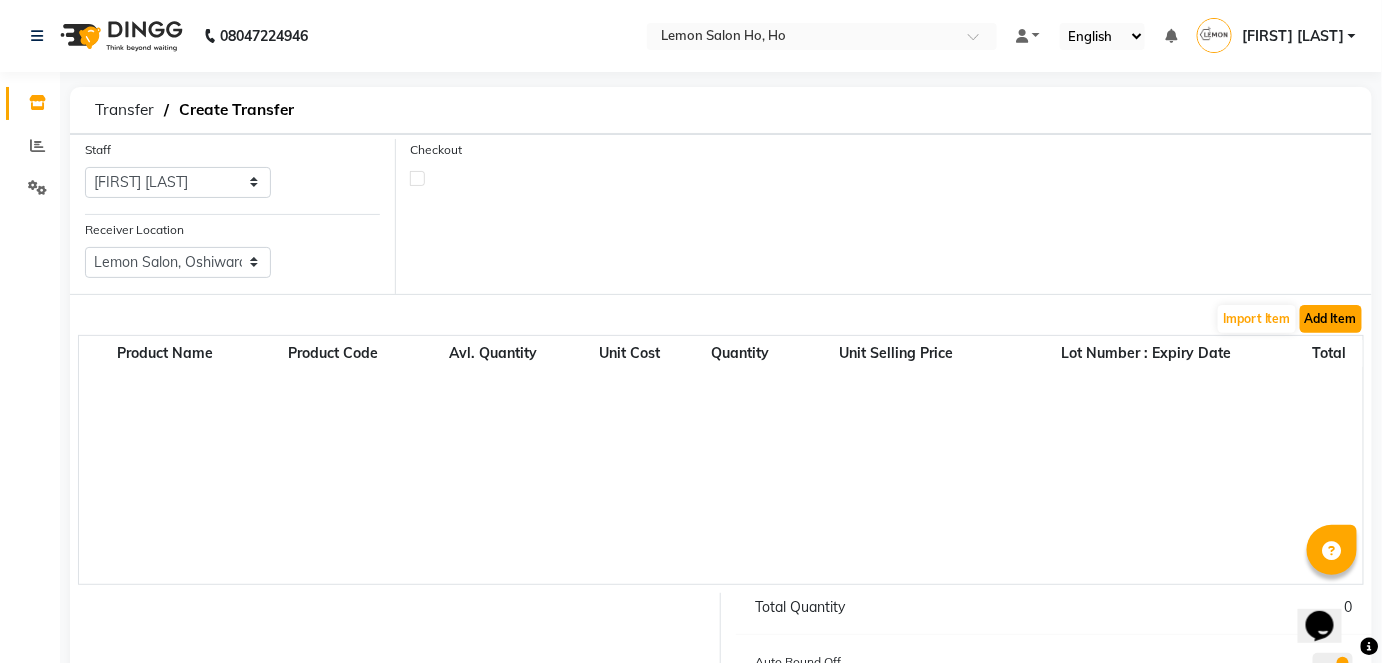 click on "Add Item" 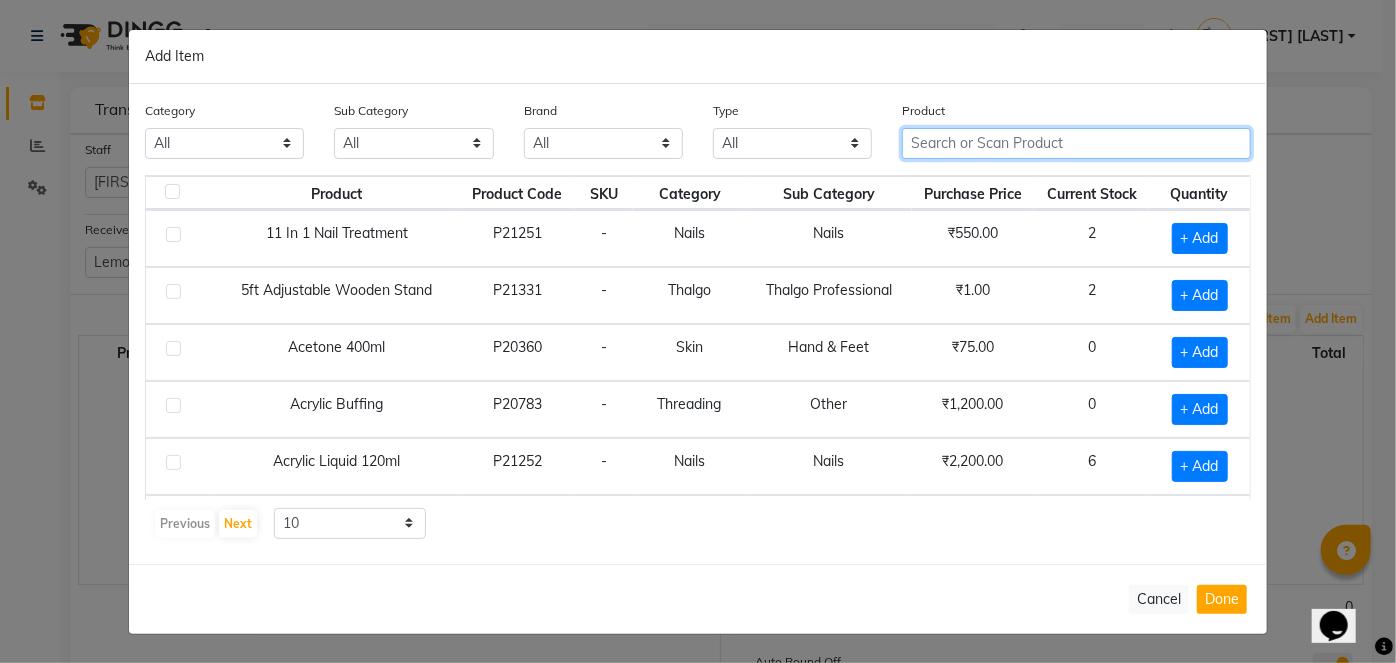 click 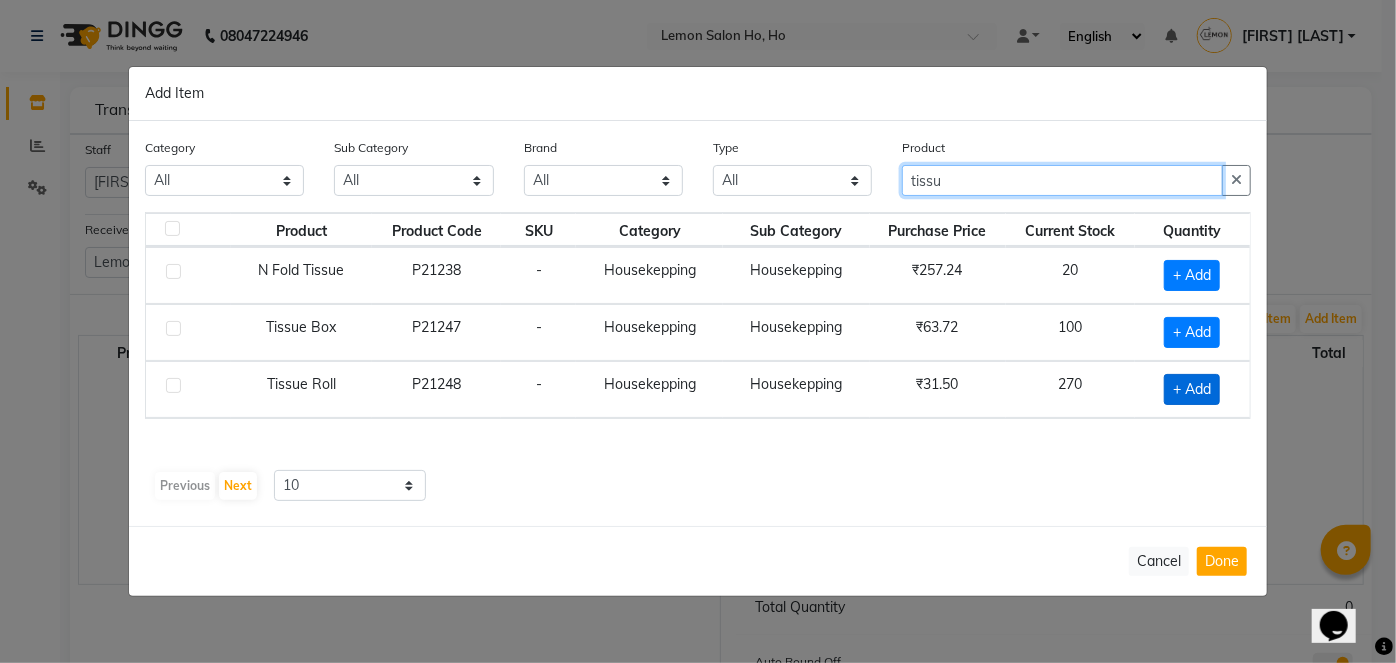type on "tissu" 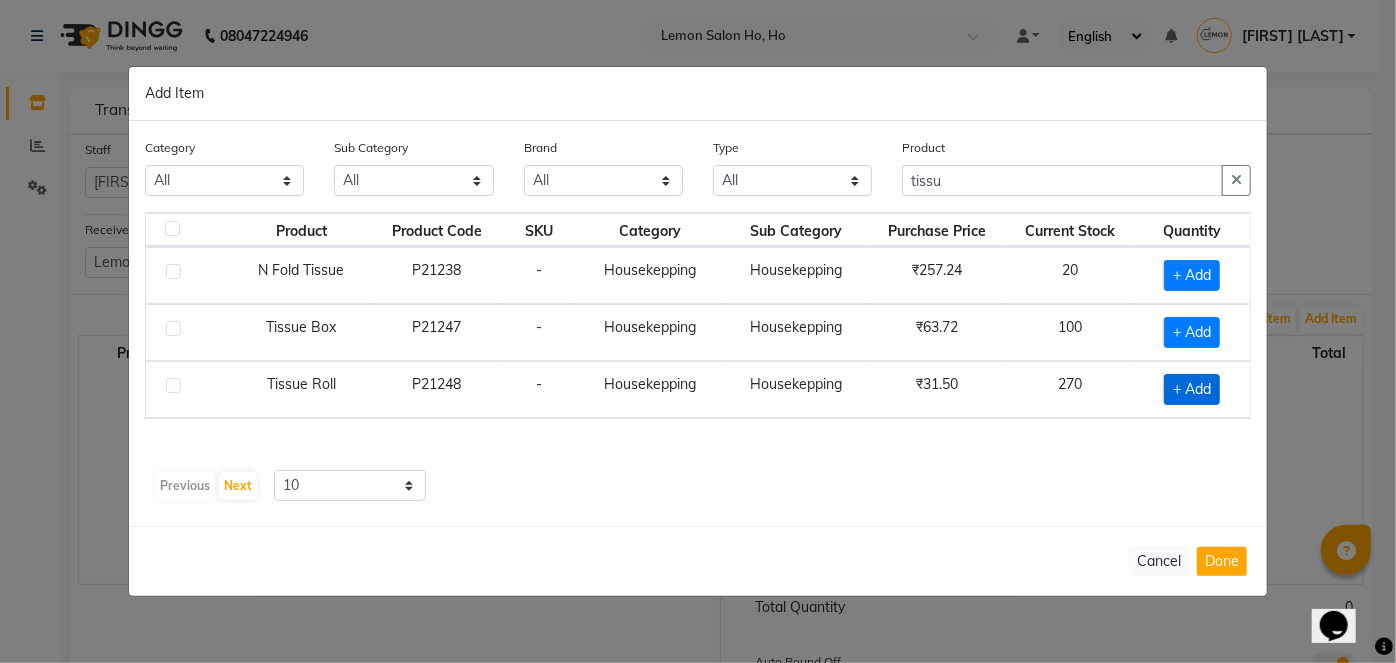 click on "+ Add" 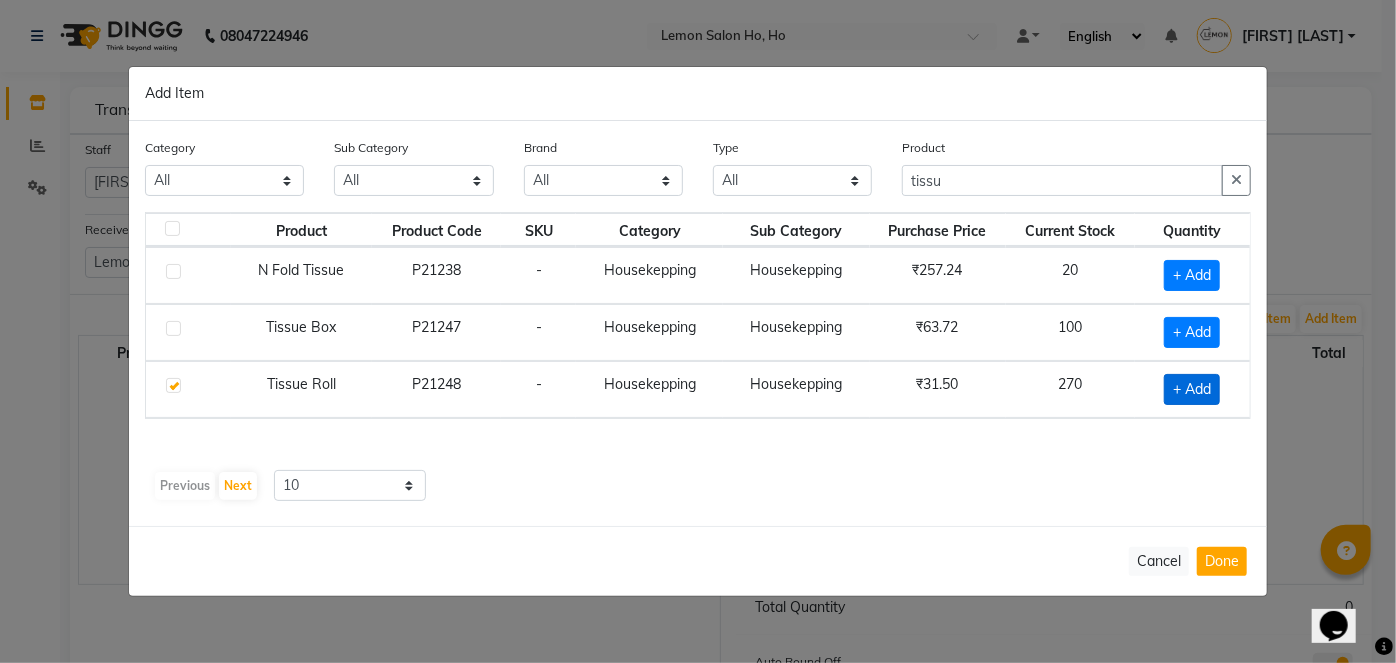 checkbox on "true" 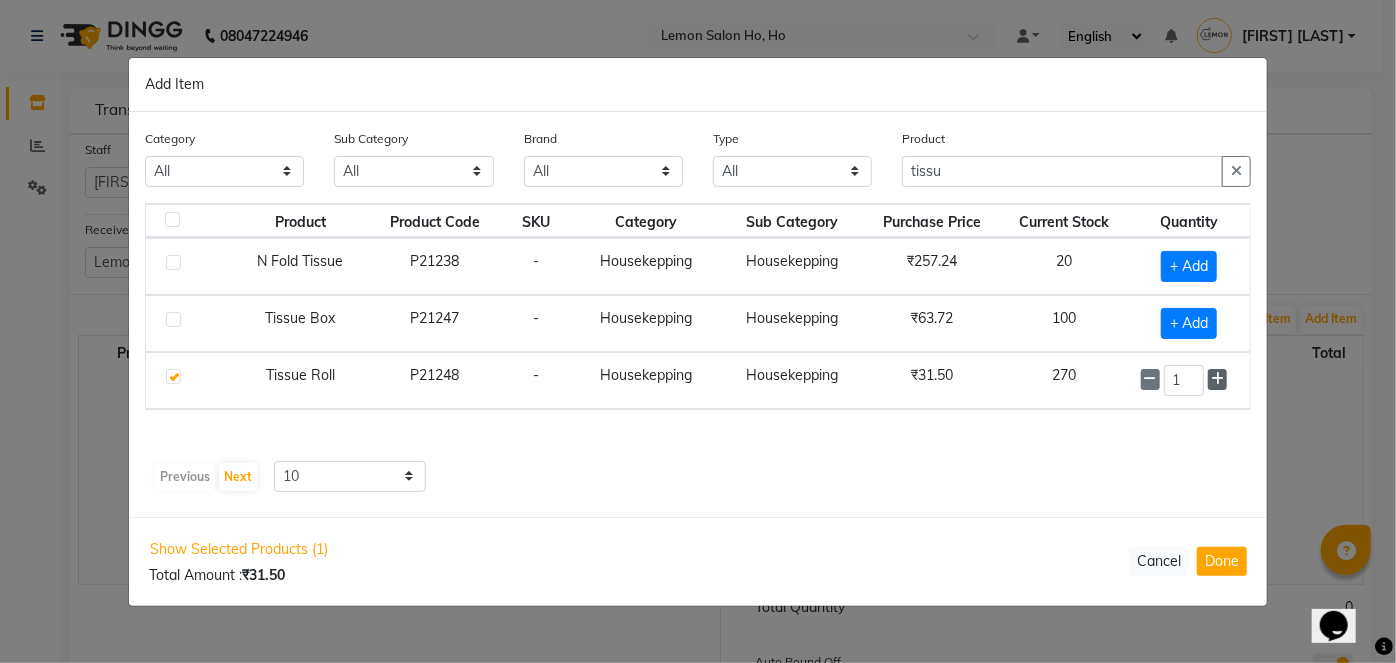 click 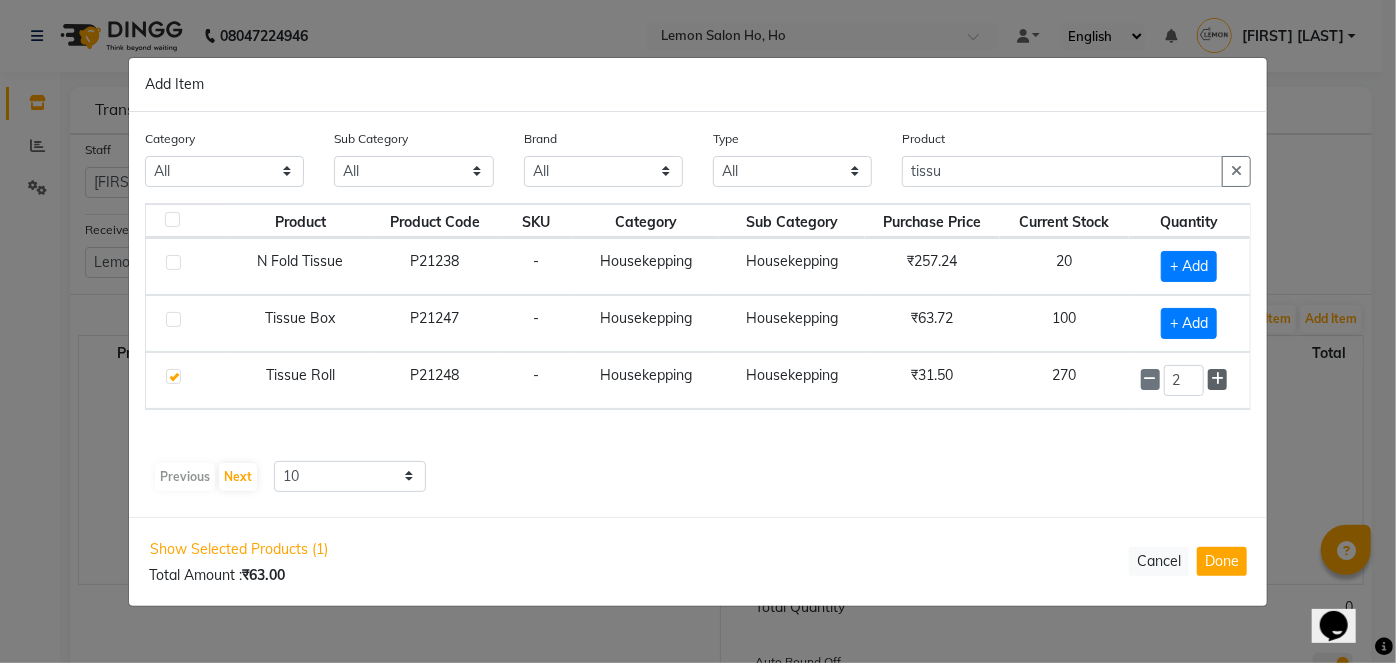 click 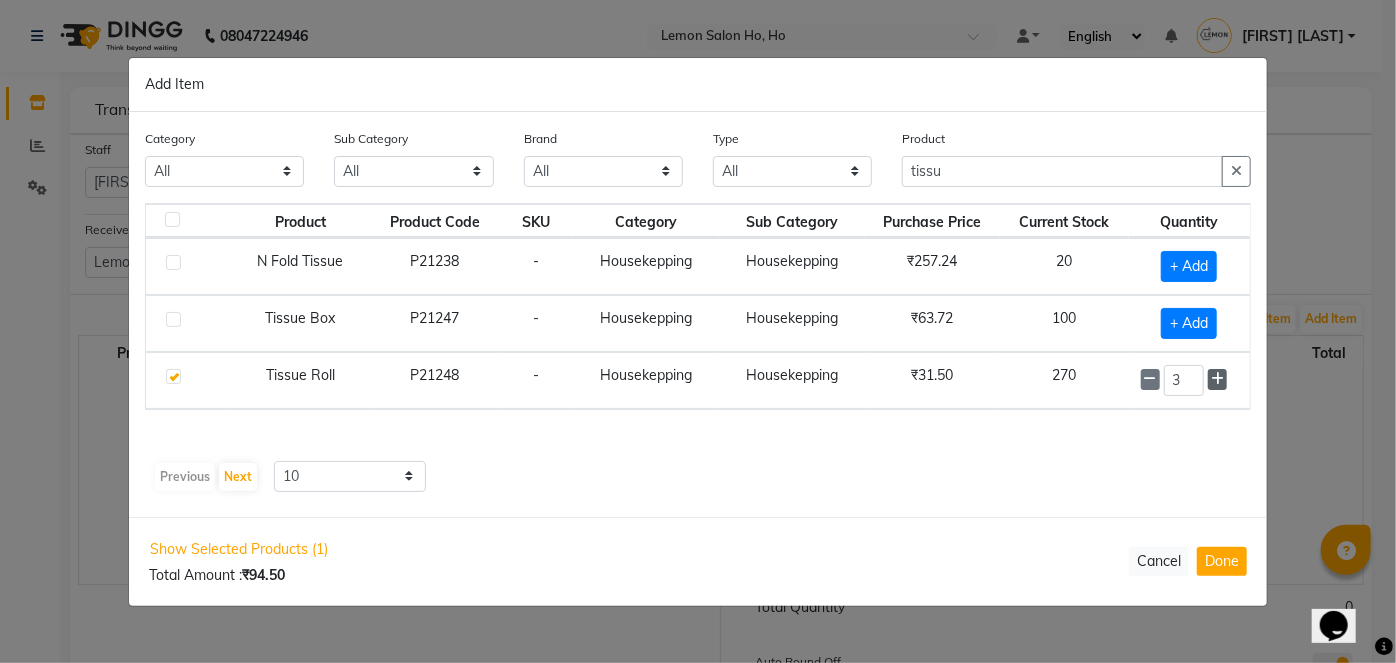 click 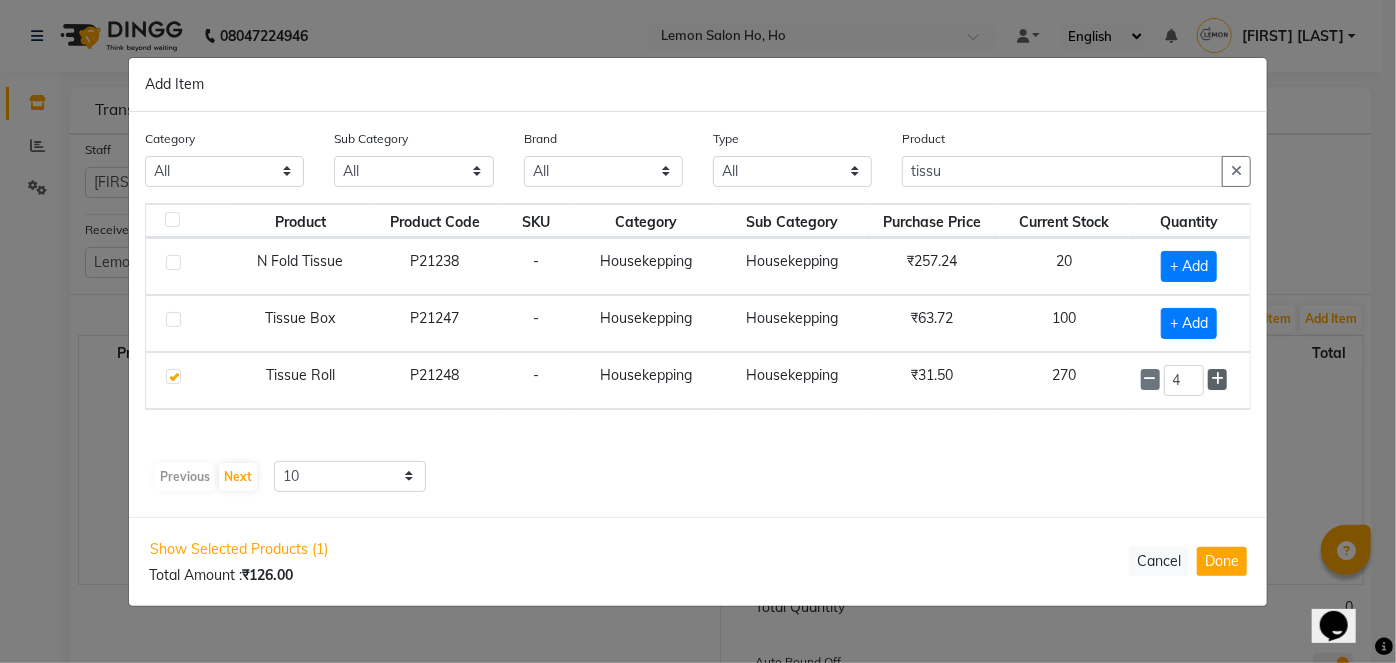 click 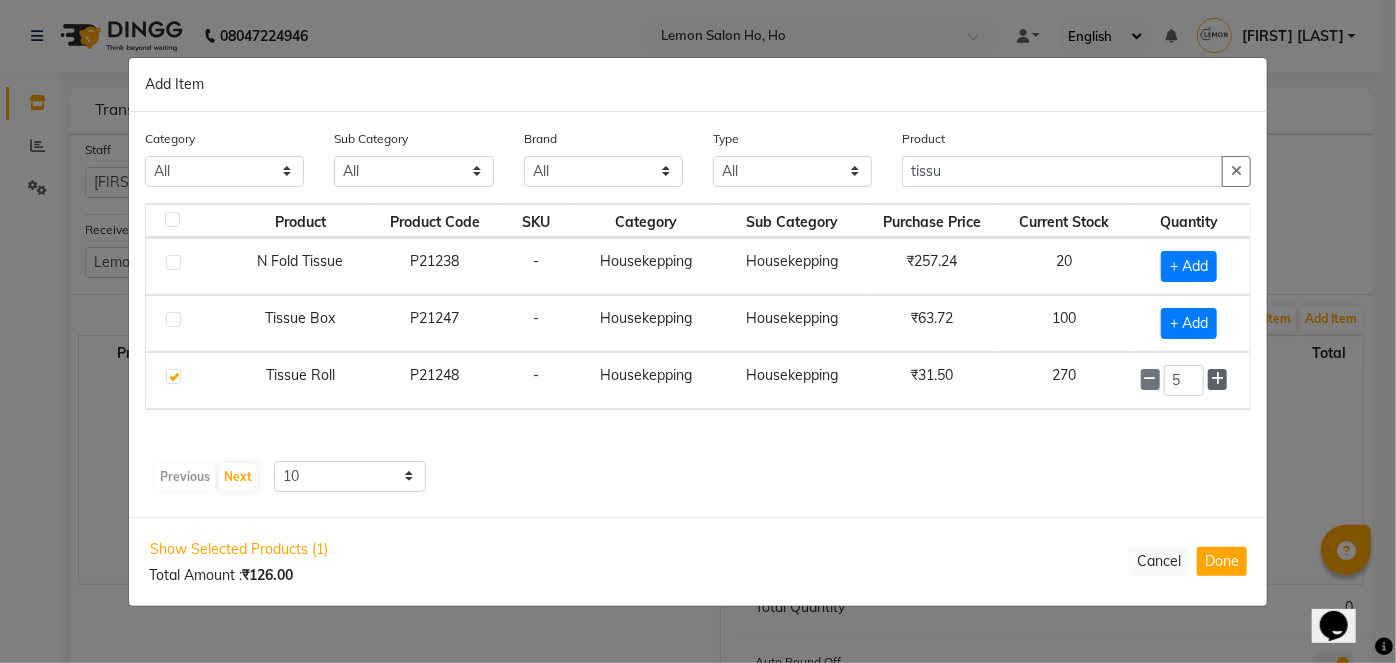 click 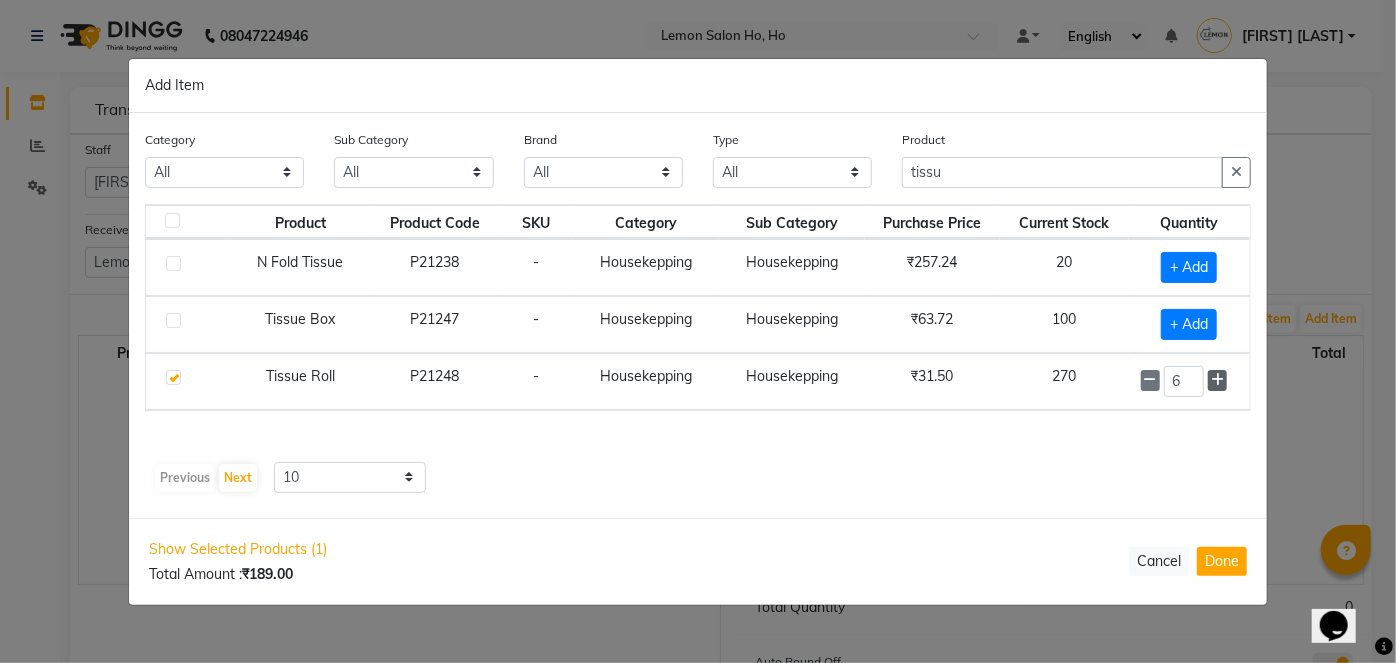 click 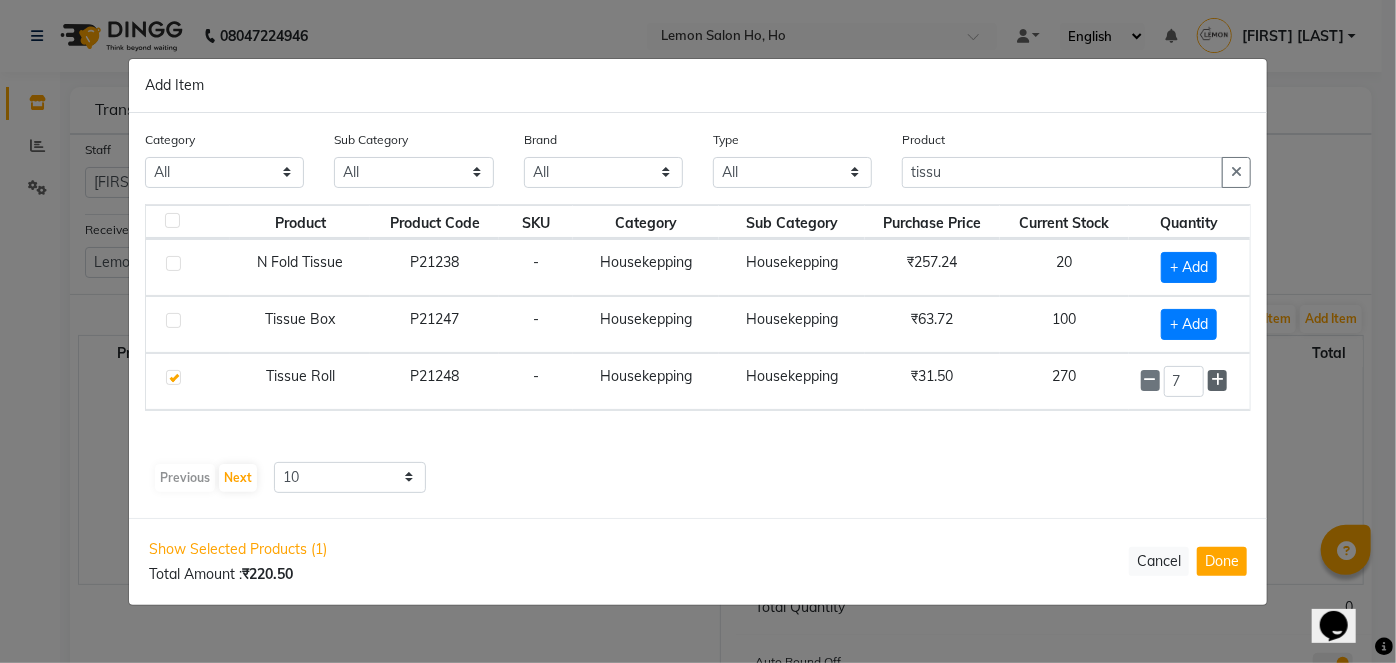 click 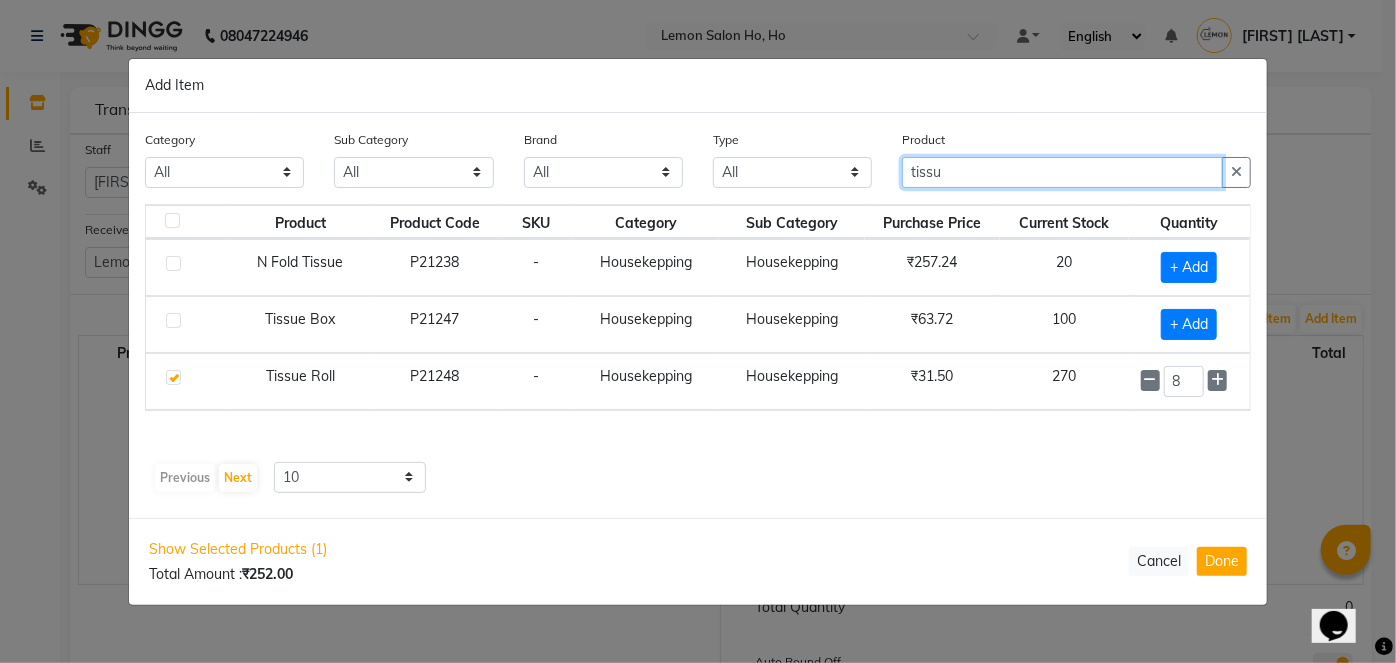 drag, startPoint x: 949, startPoint y: 168, endPoint x: 900, endPoint y: 168, distance: 49 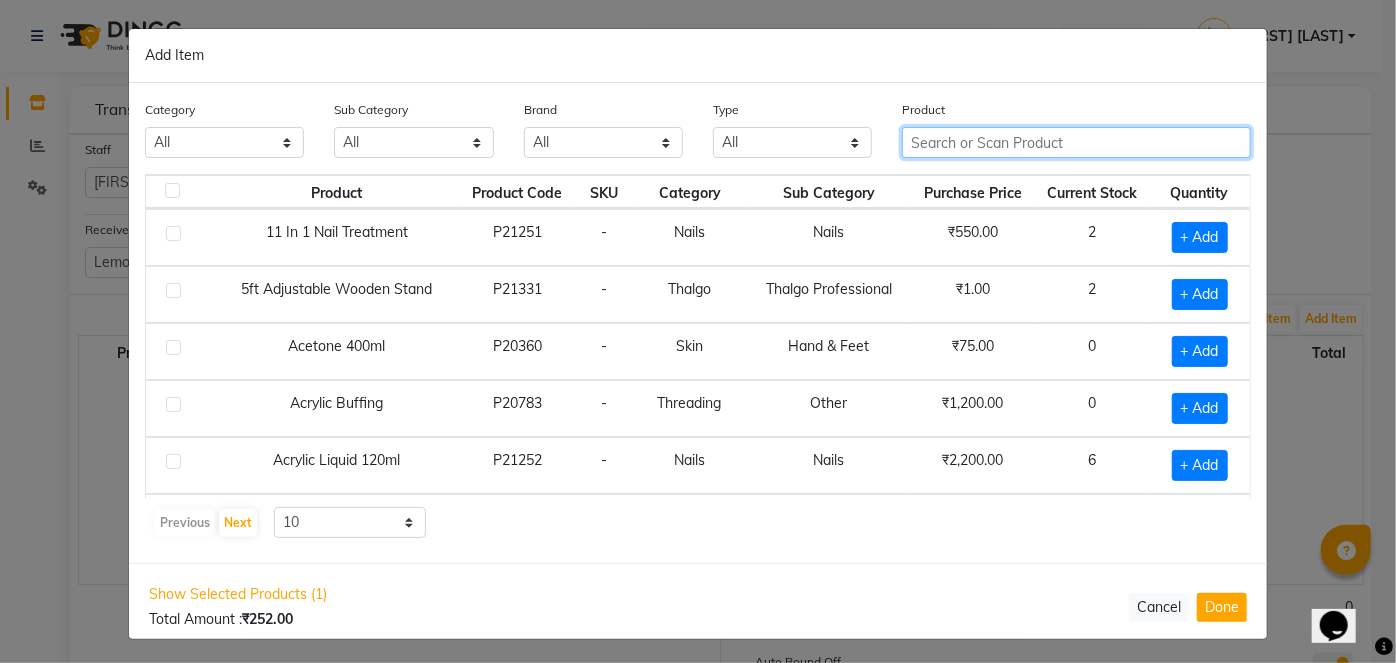 click 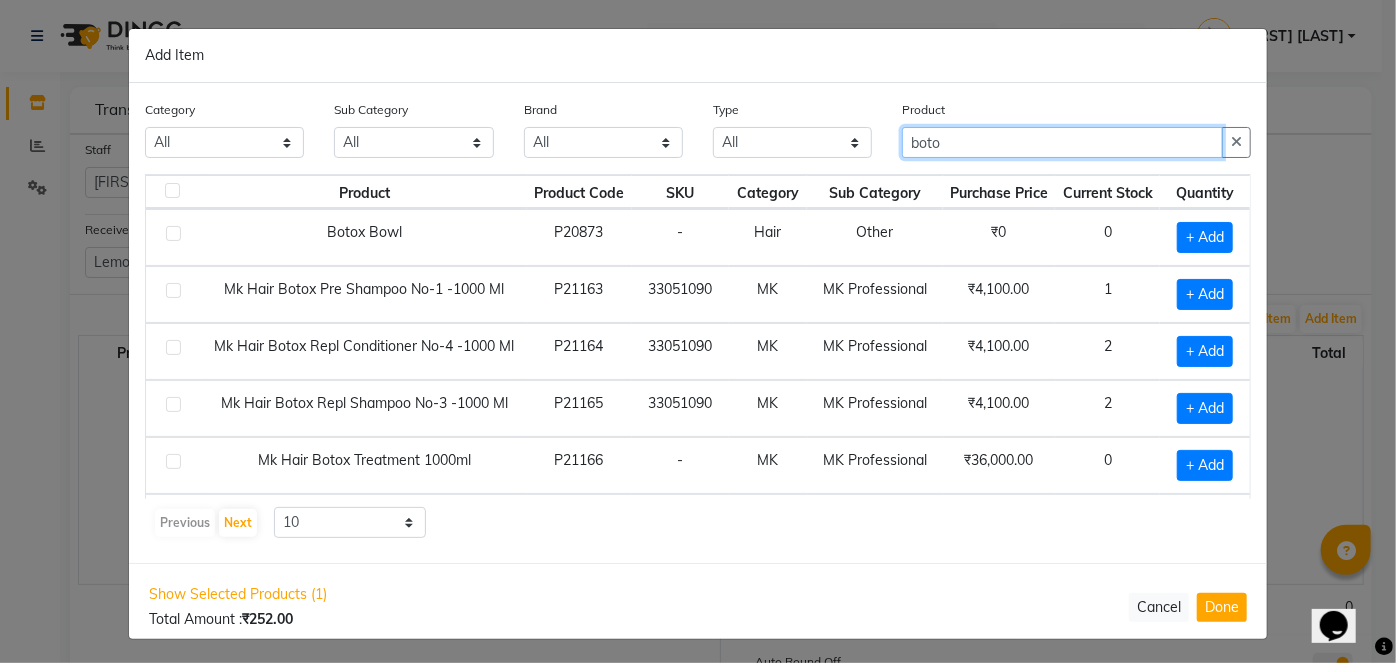 type on "botox" 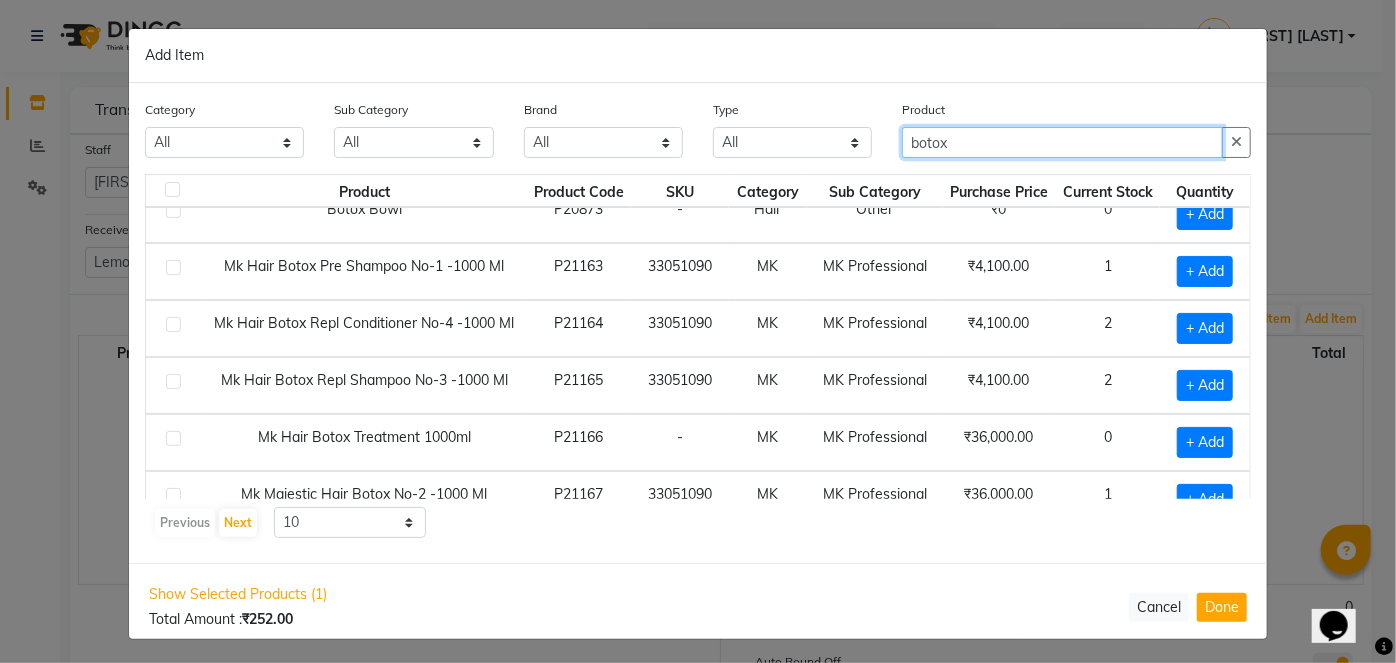 scroll, scrollTop: 45, scrollLeft: 0, axis: vertical 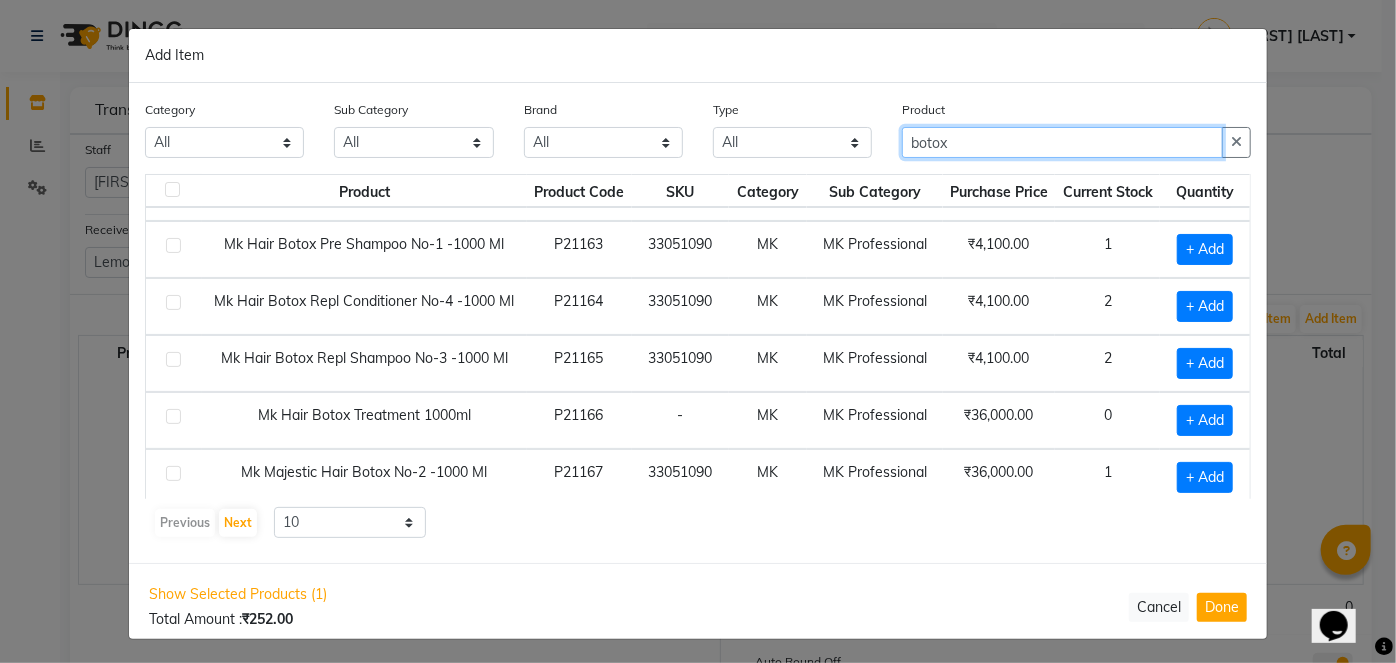 drag, startPoint x: 951, startPoint y: 139, endPoint x: 896, endPoint y: 142, distance: 55.081757 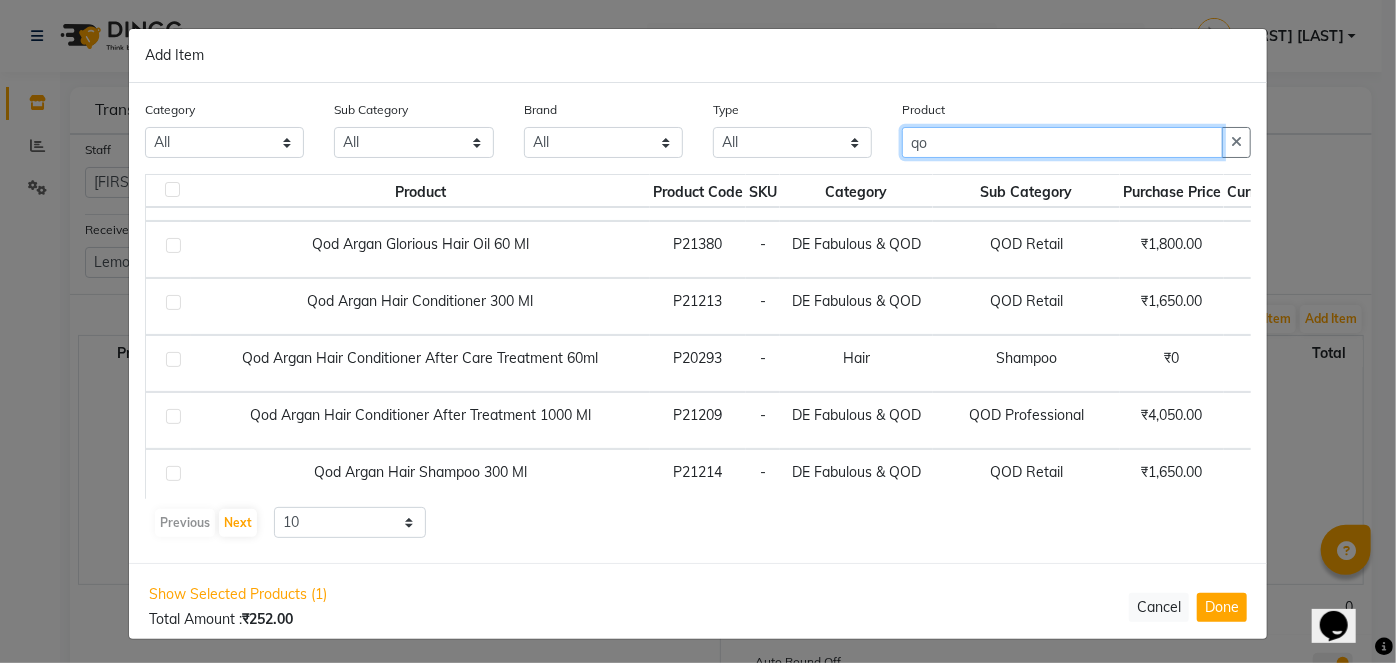 type on "qod" 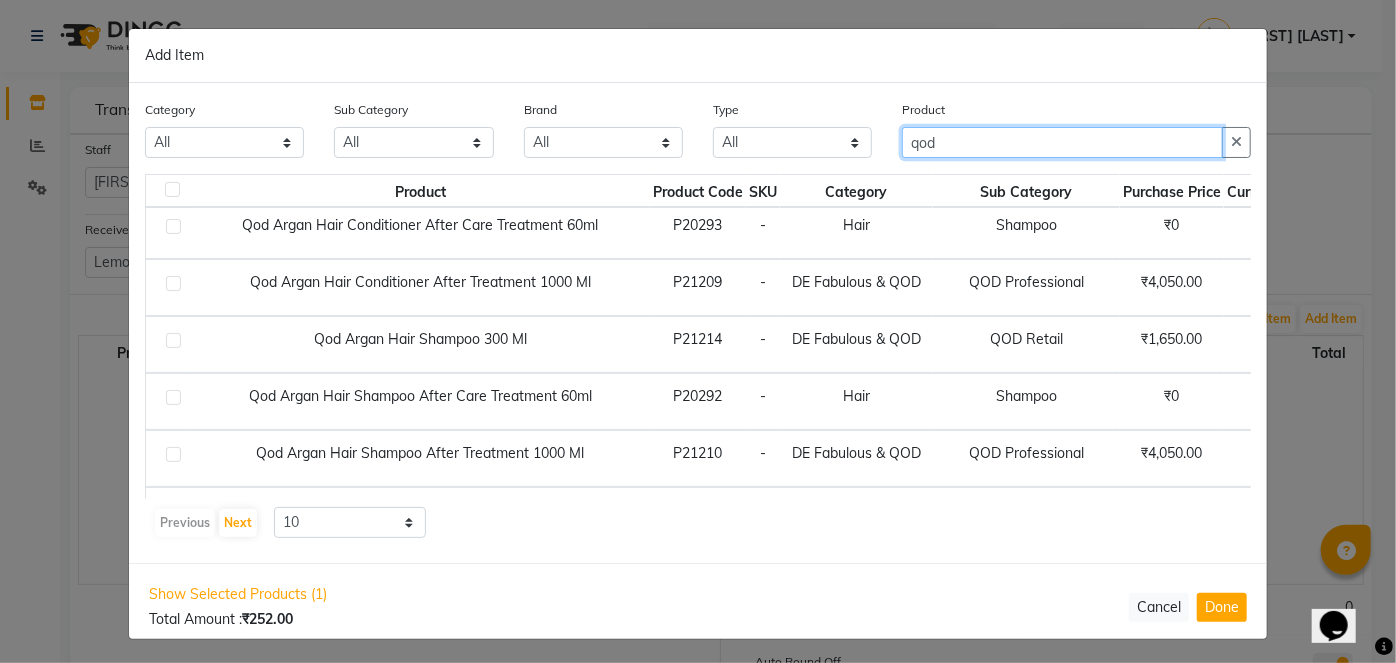 scroll, scrollTop: 181, scrollLeft: 0, axis: vertical 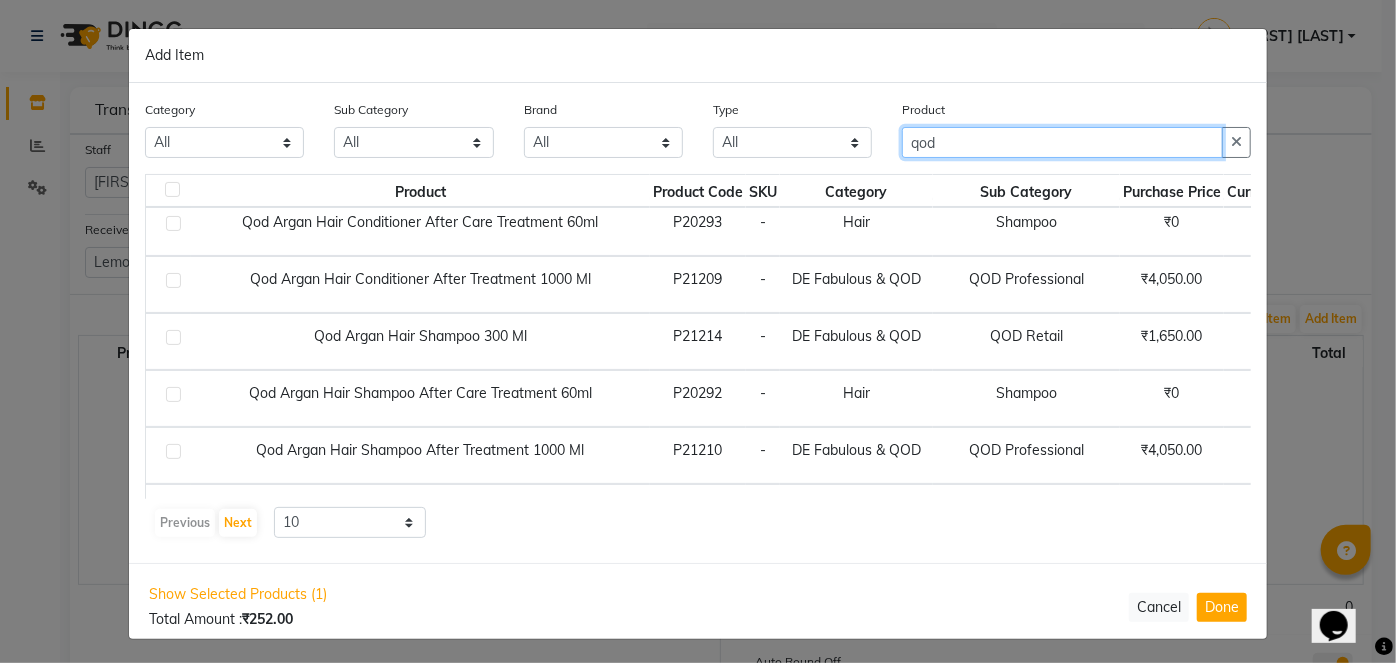 drag, startPoint x: 940, startPoint y: 138, endPoint x: 901, endPoint y: 141, distance: 39.115215 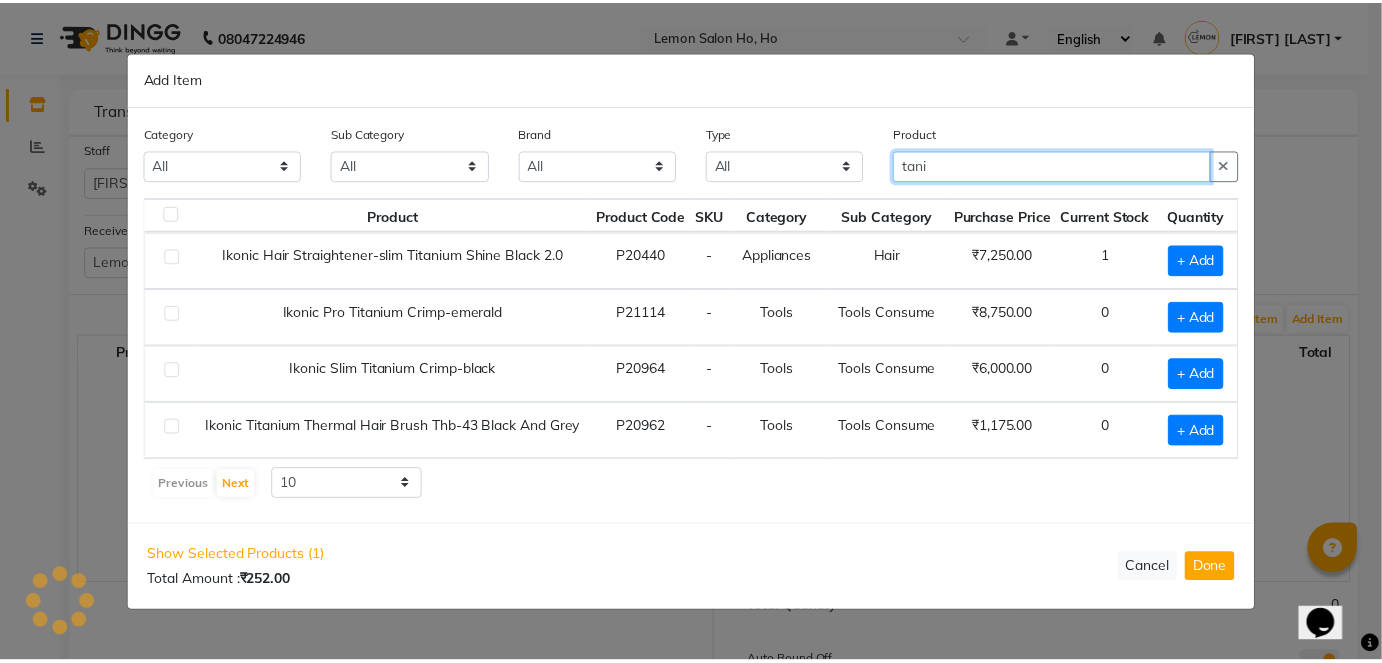 scroll, scrollTop: 0, scrollLeft: 0, axis: both 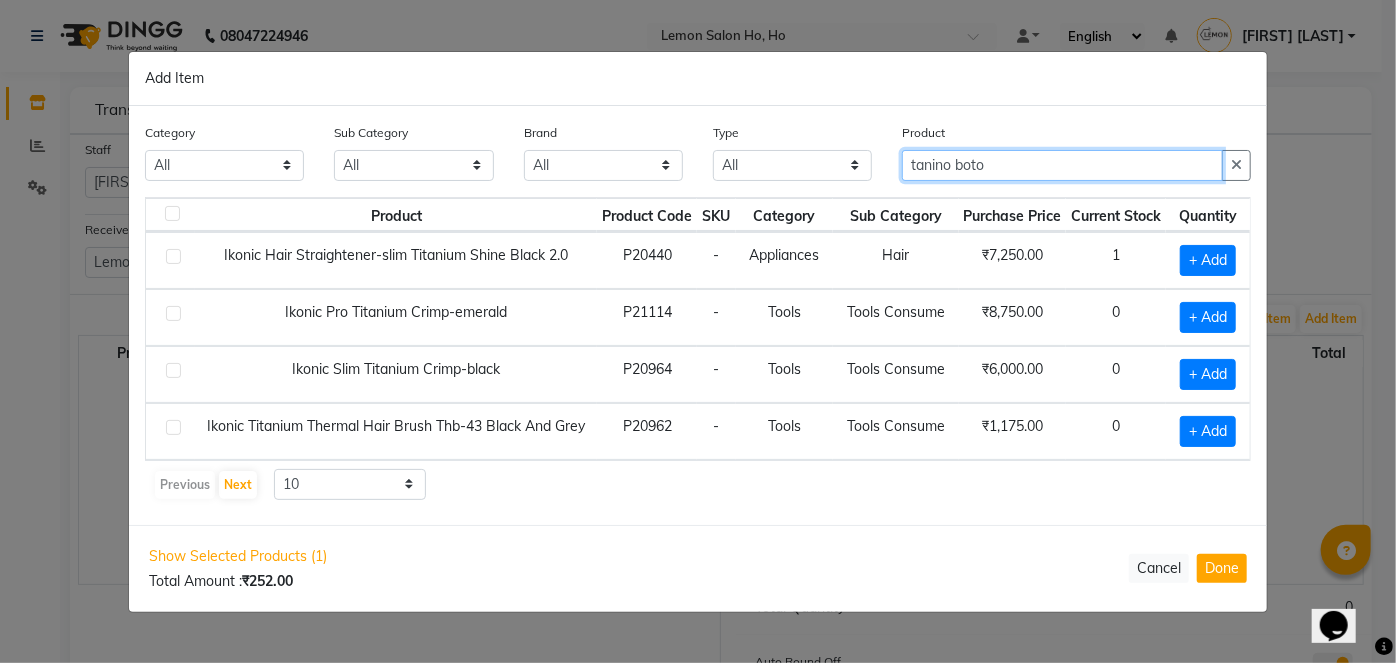 type on "tanino botox" 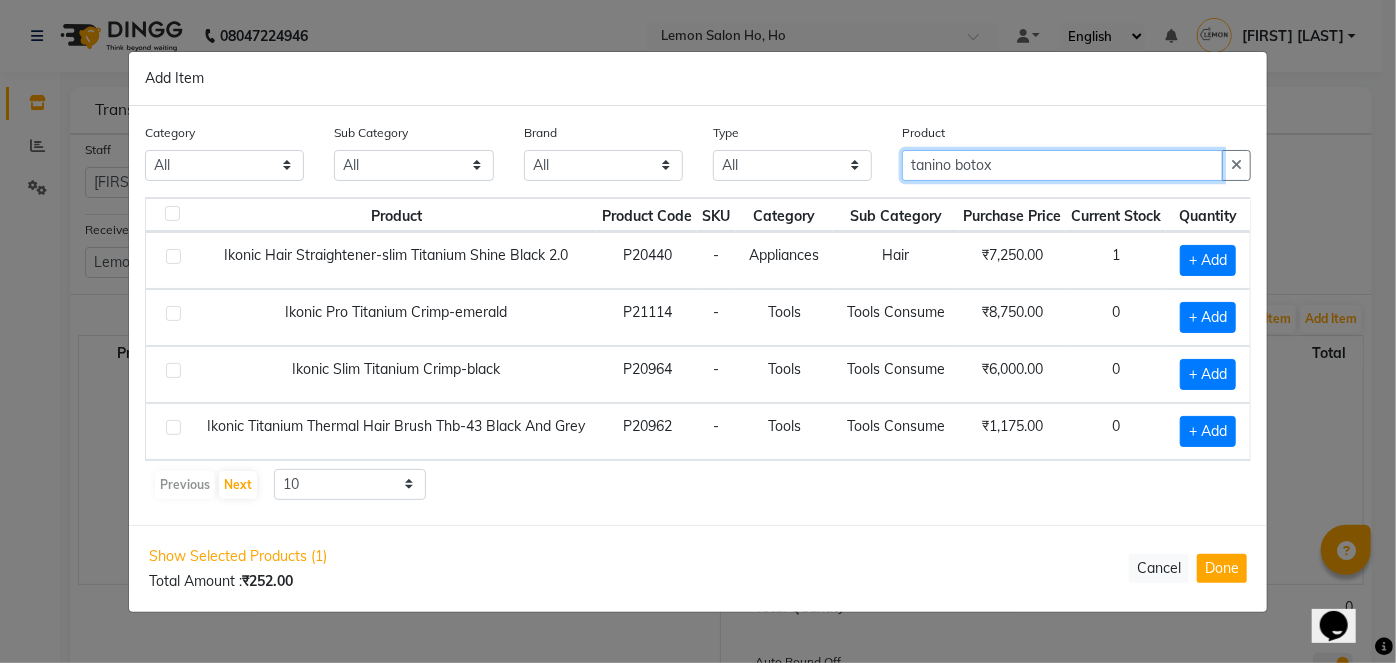 drag, startPoint x: 1007, startPoint y: 163, endPoint x: 944, endPoint y: 153, distance: 63.788715 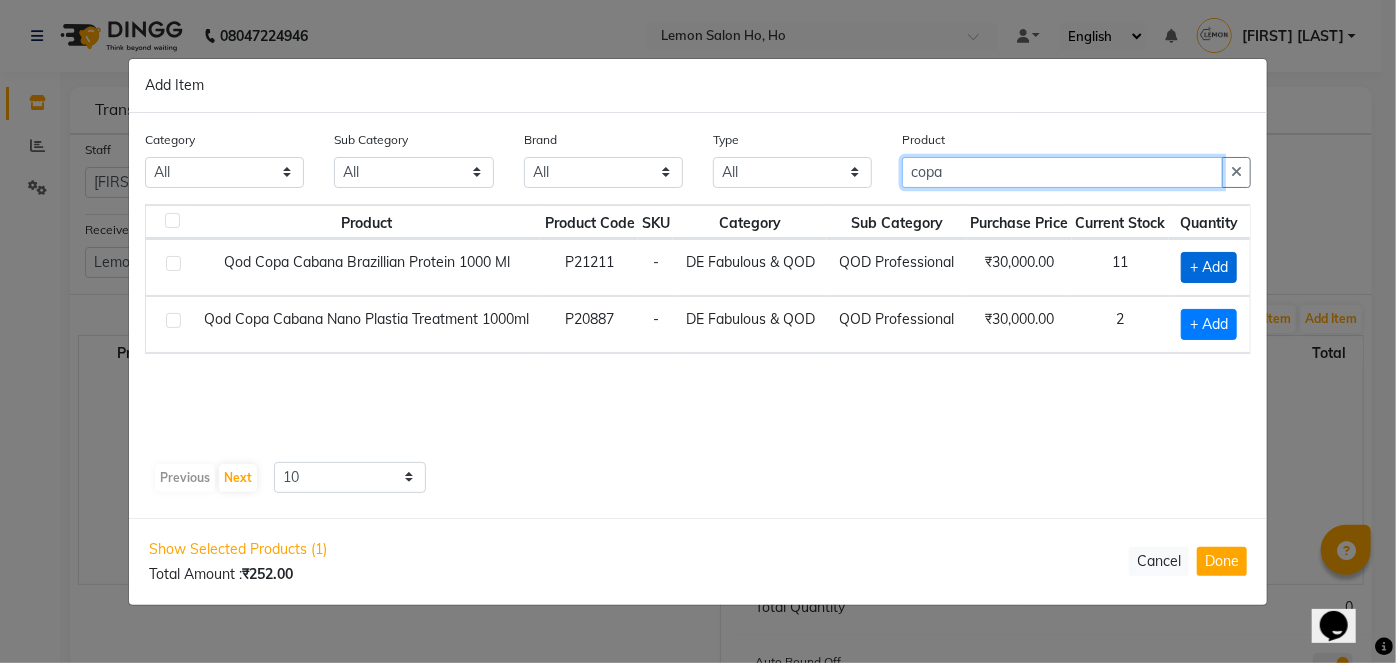 type on "copa" 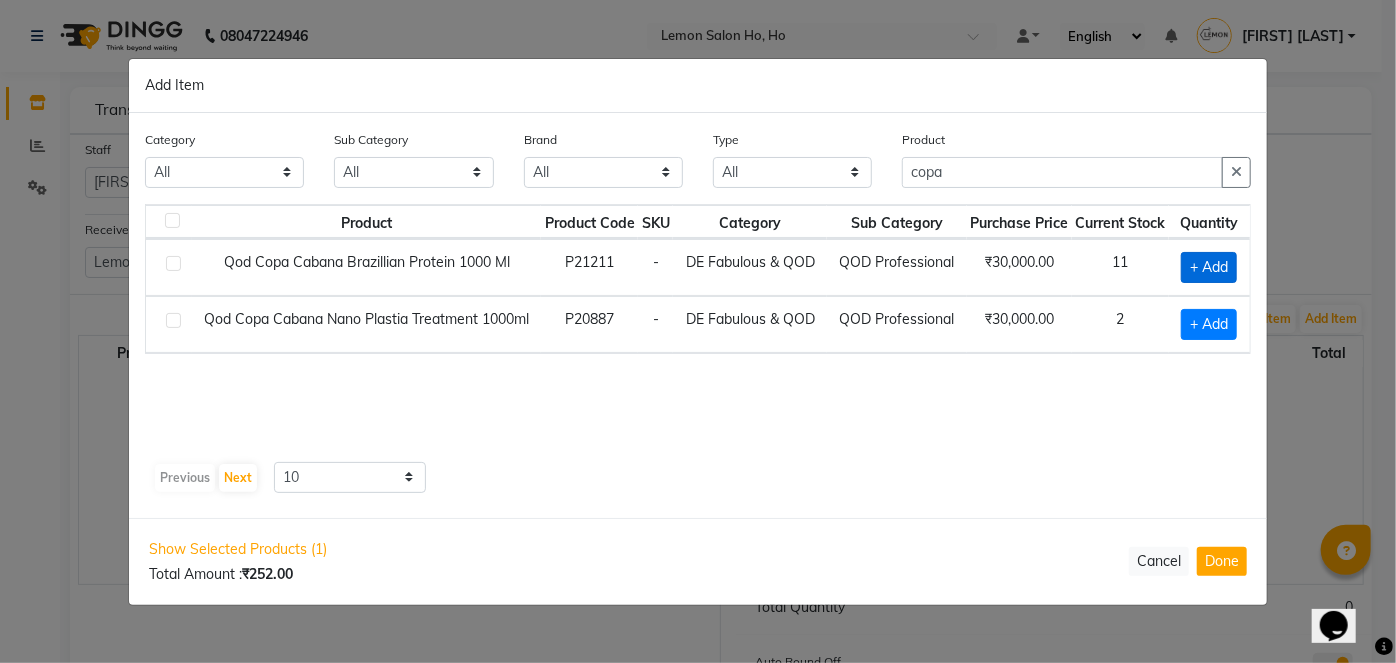 click on "+ Add" 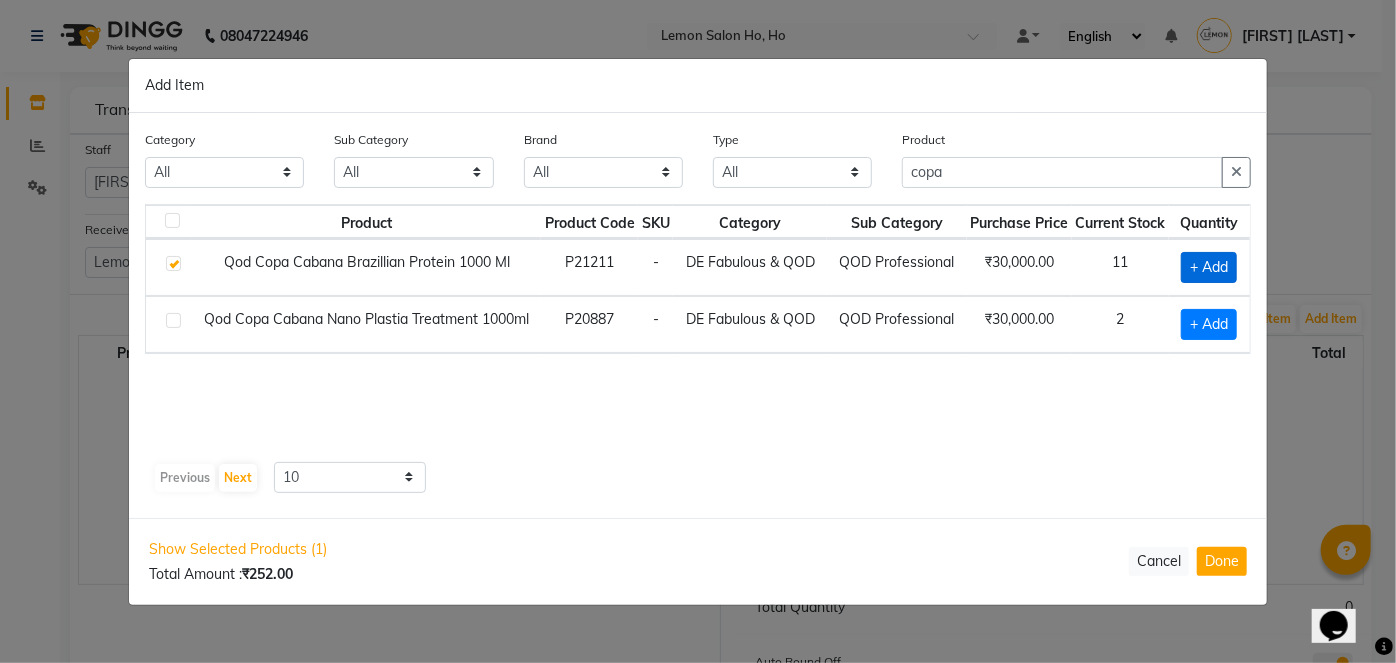 checkbox on "true" 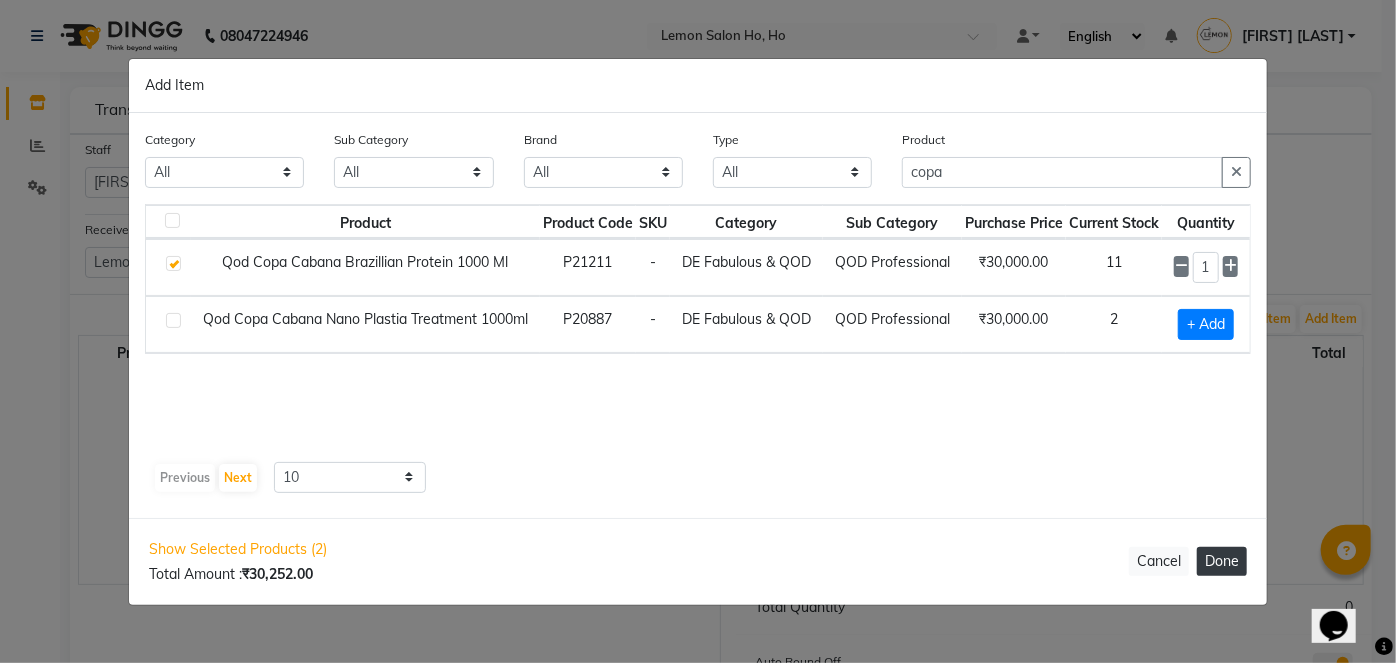click on "Done" 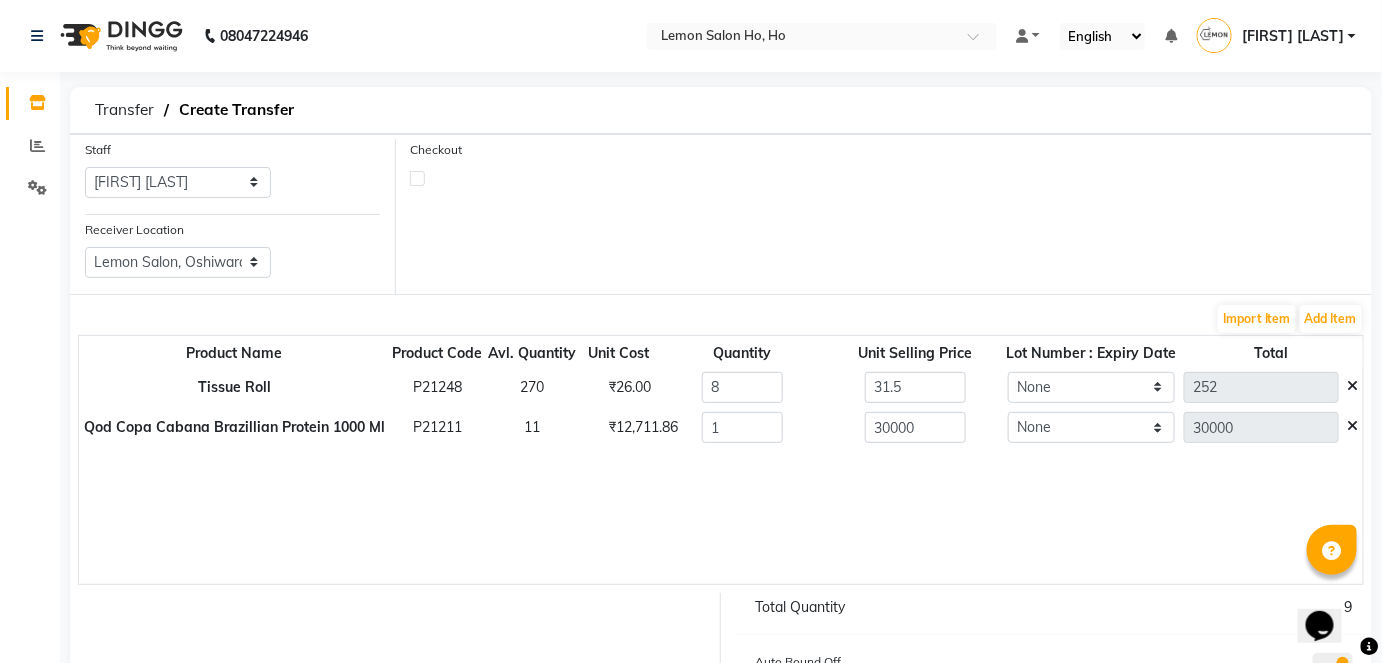 click 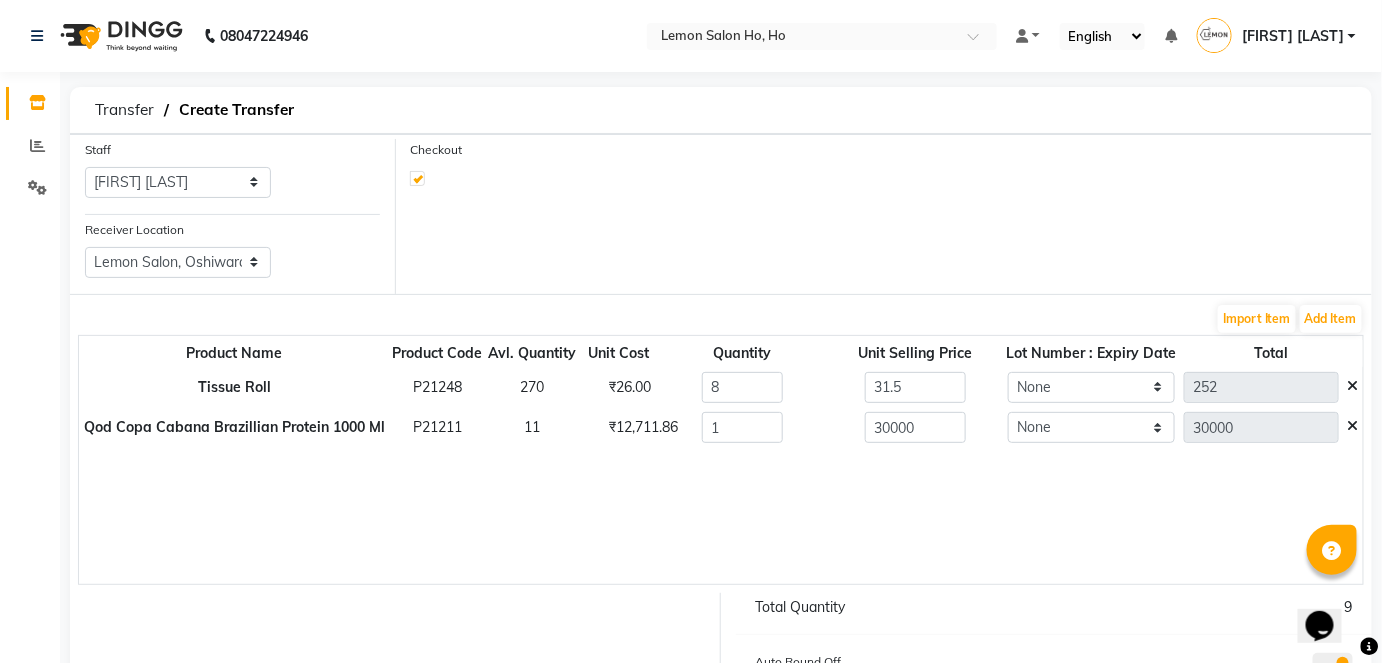 select on "true" 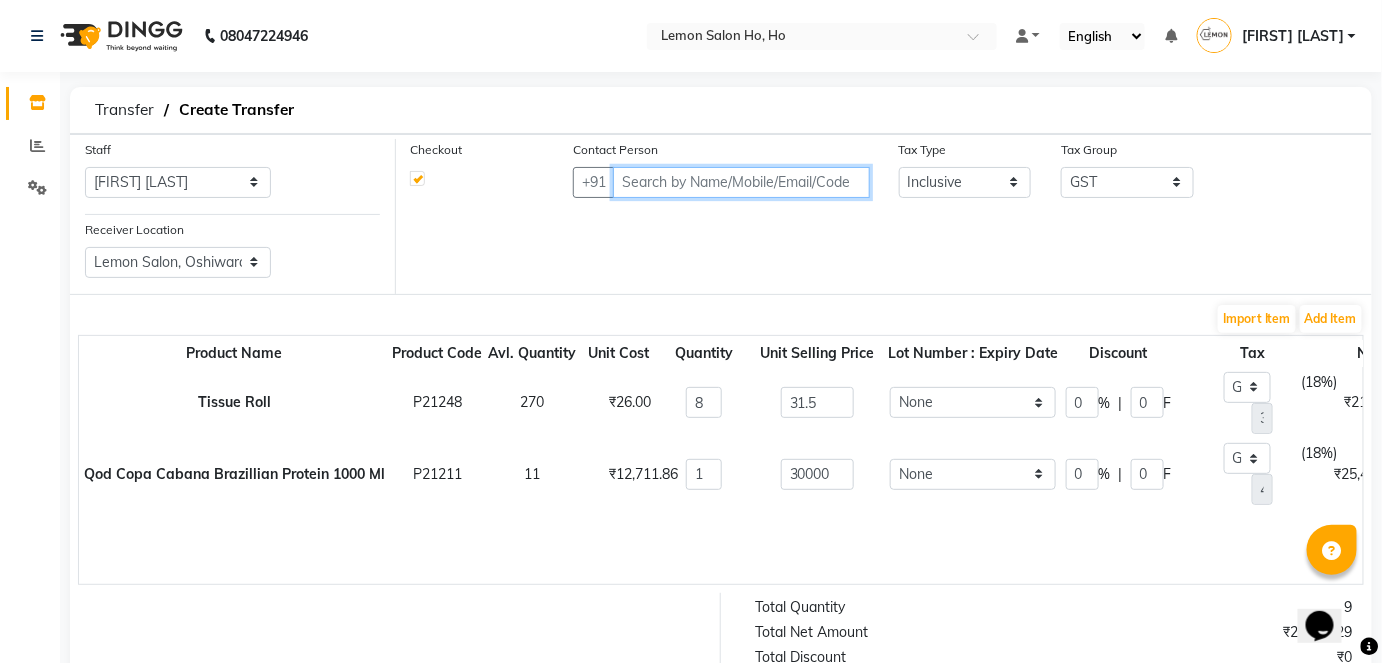 click at bounding box center (741, 182) 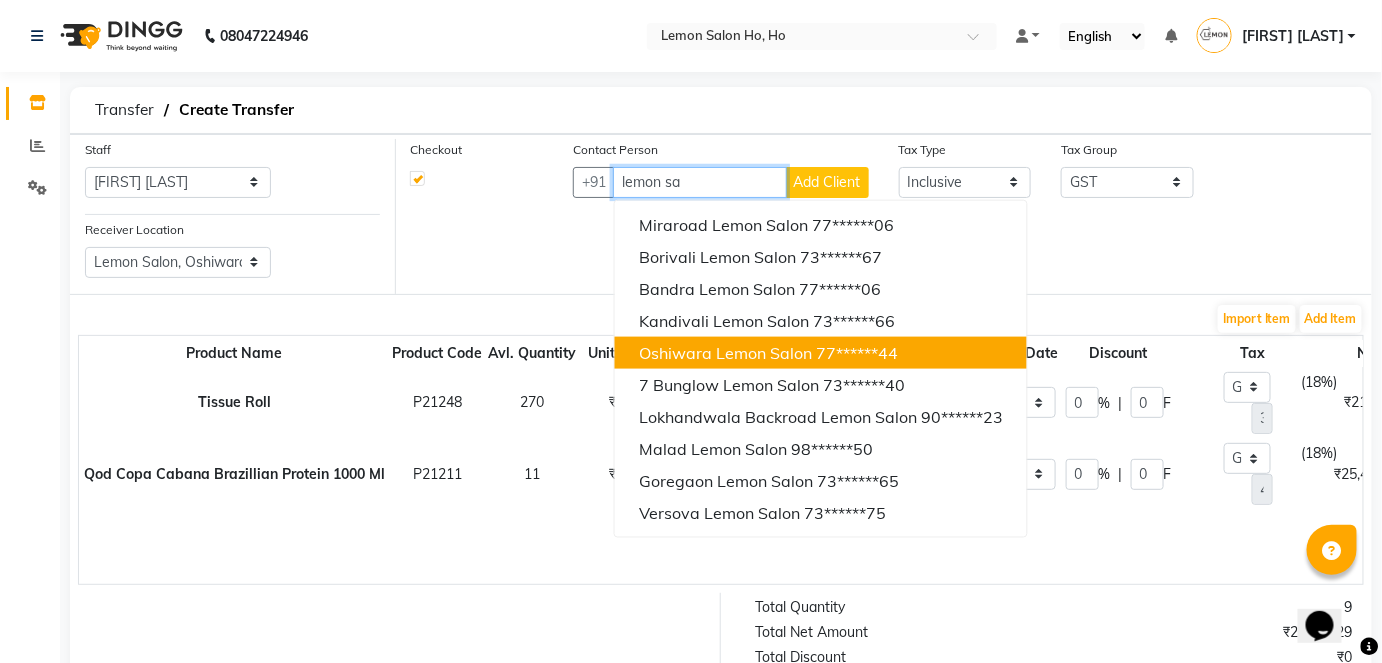 click on "Oshiwara Lemon Salon" at bounding box center [725, 353] 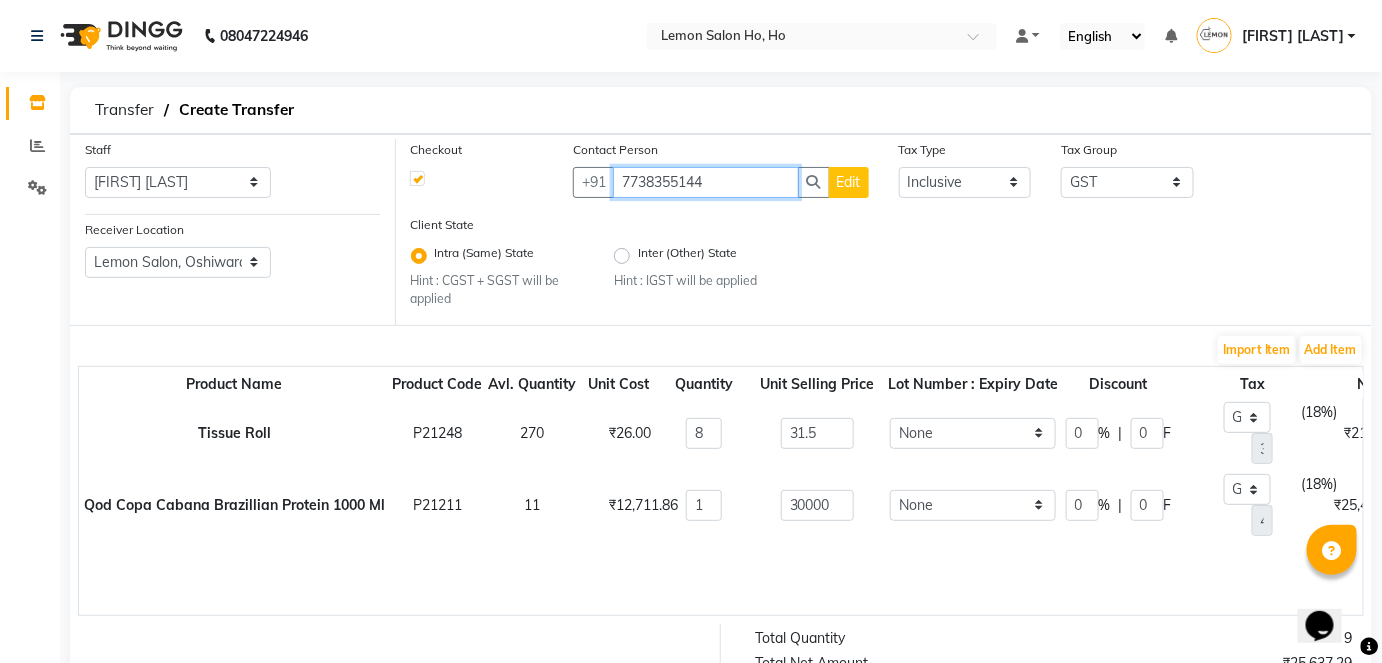 type on "7738355144" 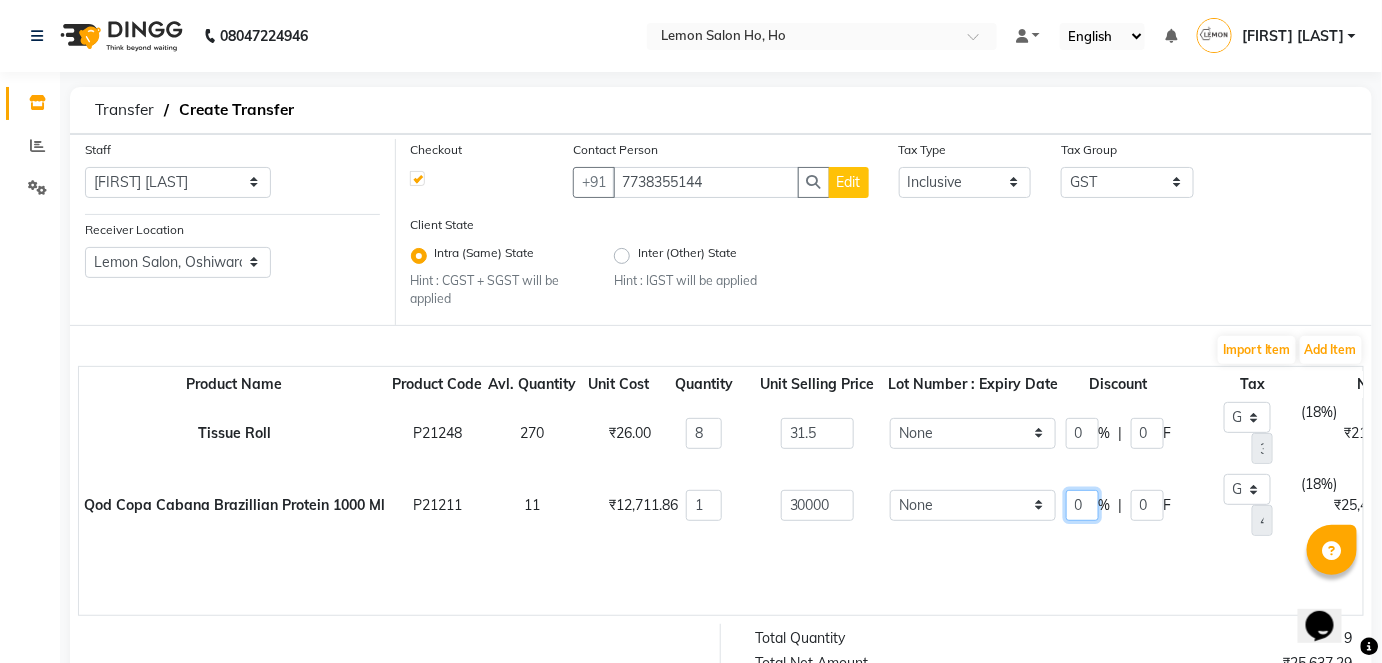 click on "0" 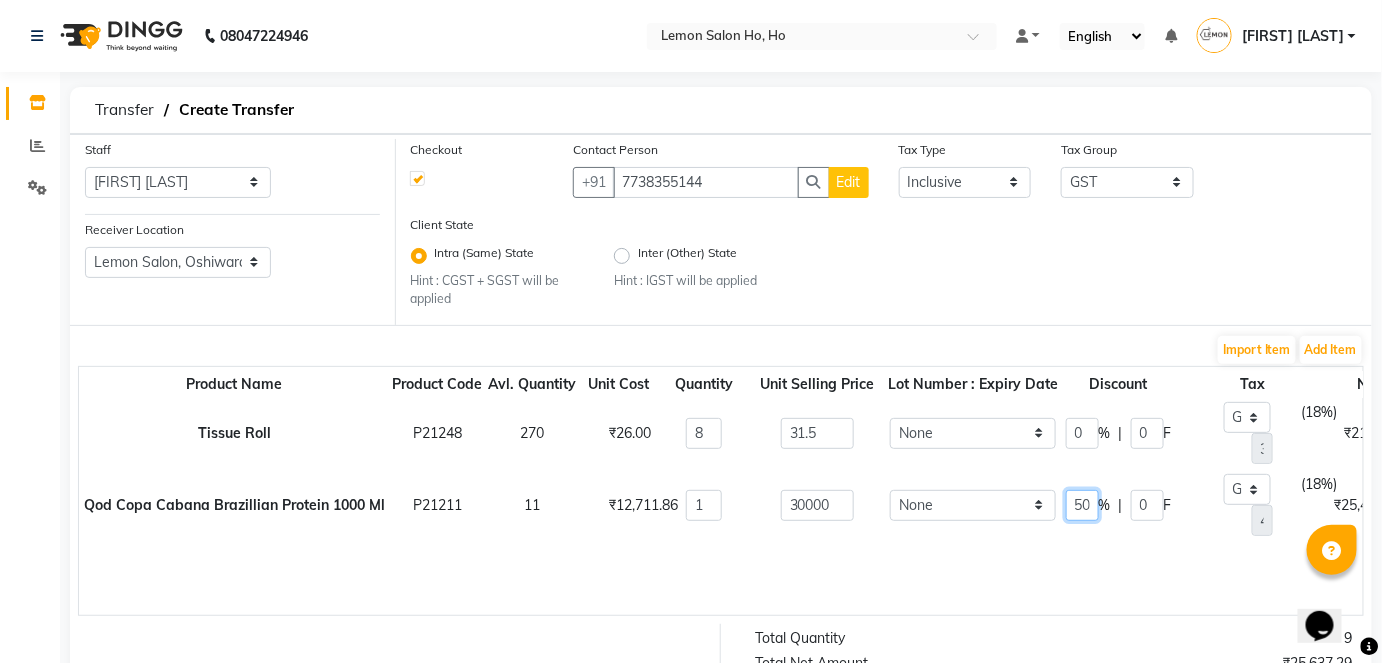scroll, scrollTop: 0, scrollLeft: 2, axis: horizontal 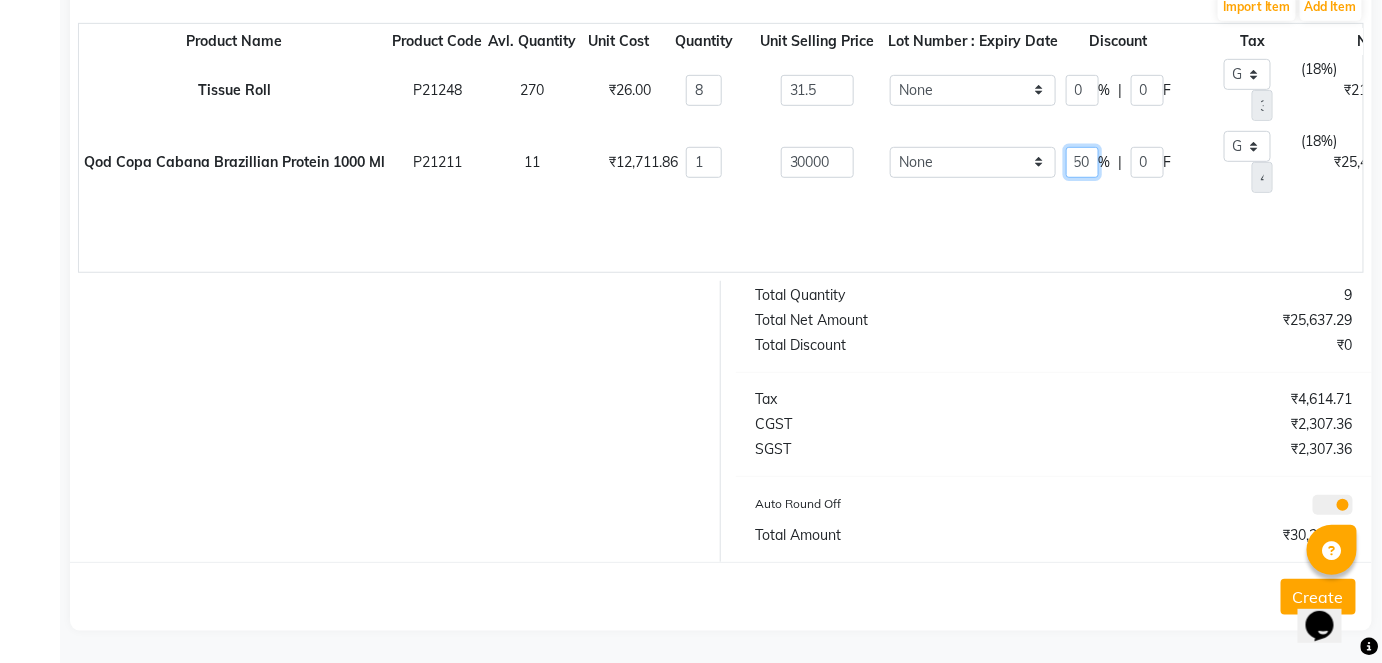 type on "50" 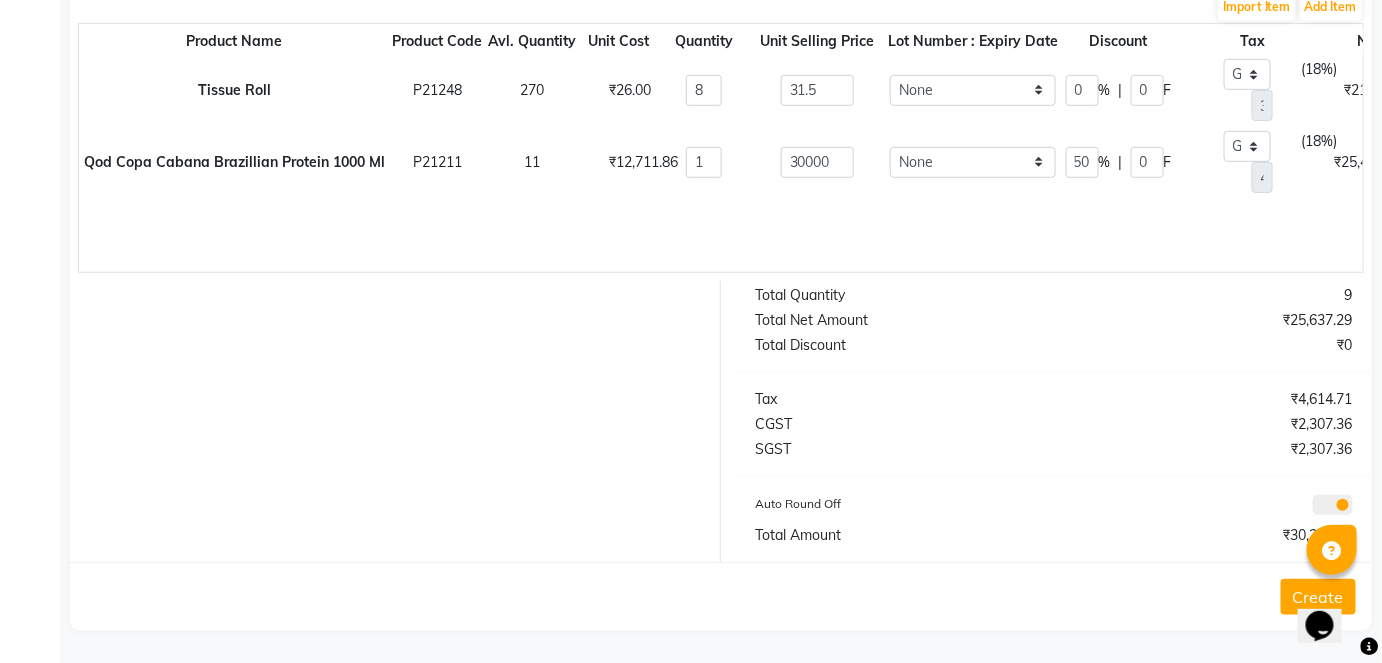 type on "15000" 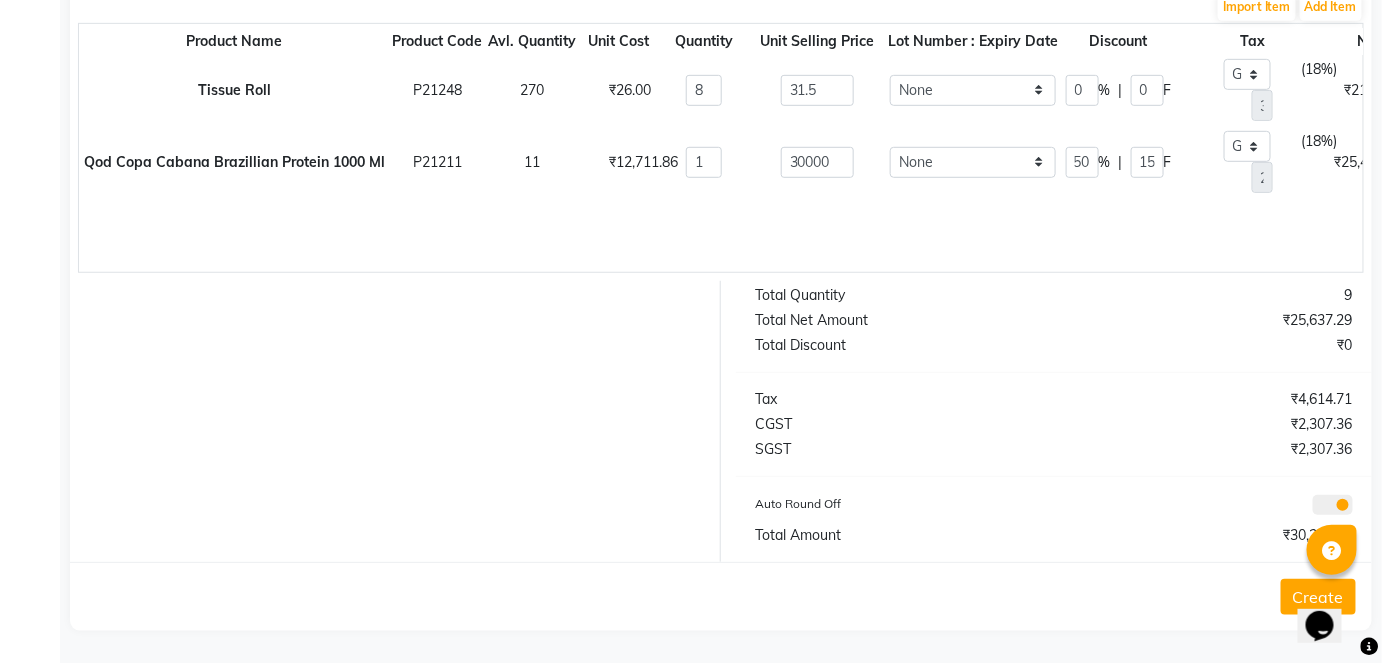 scroll, scrollTop: 0, scrollLeft: 0, axis: both 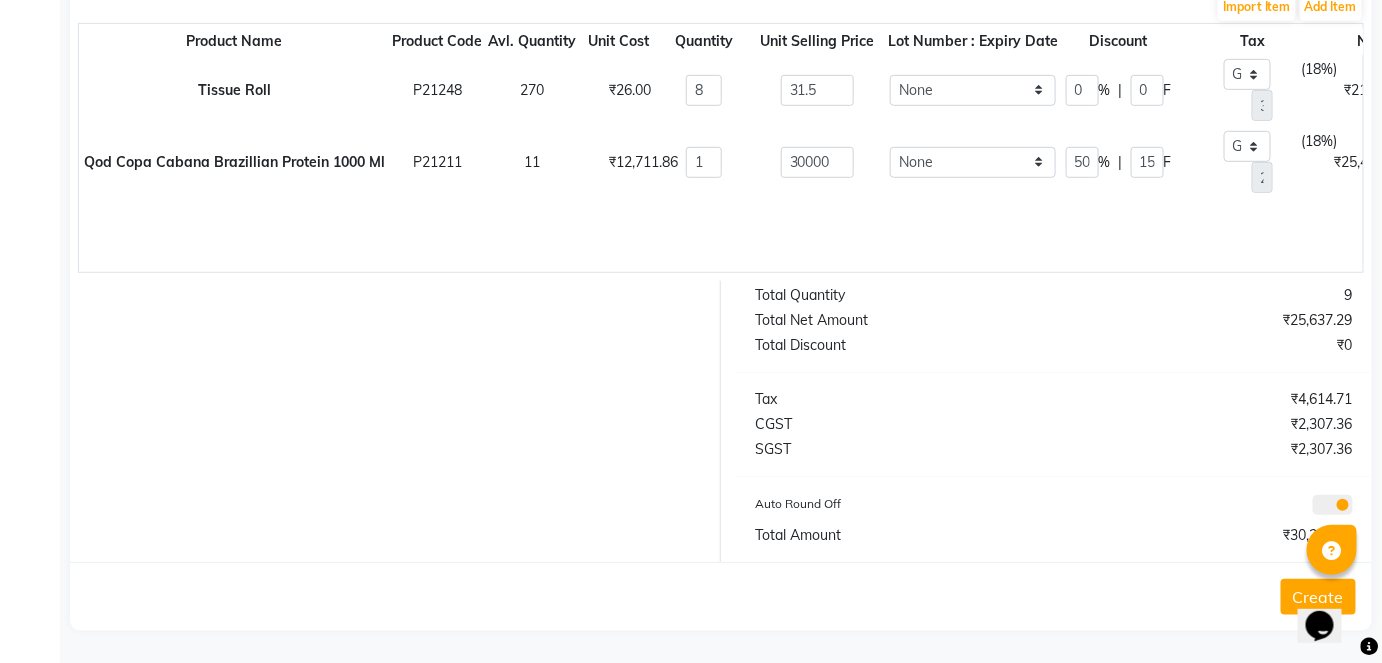 click on "Create" 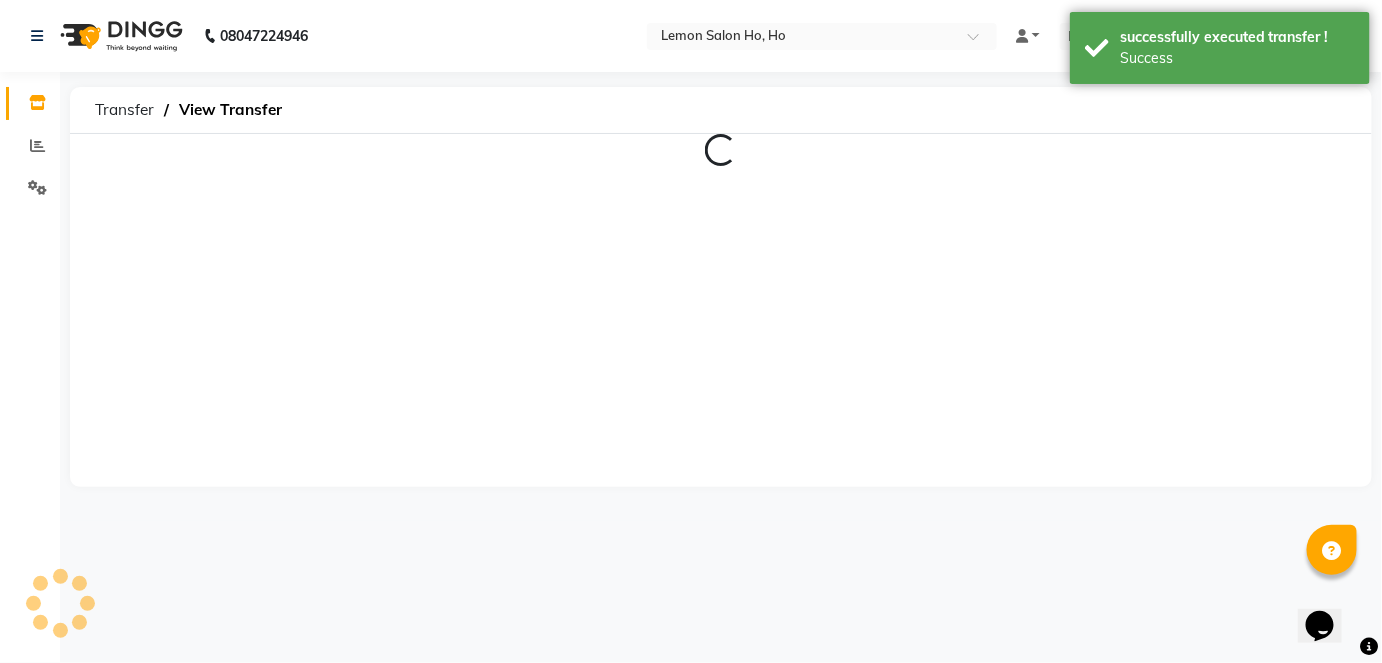 scroll, scrollTop: 0, scrollLeft: 0, axis: both 